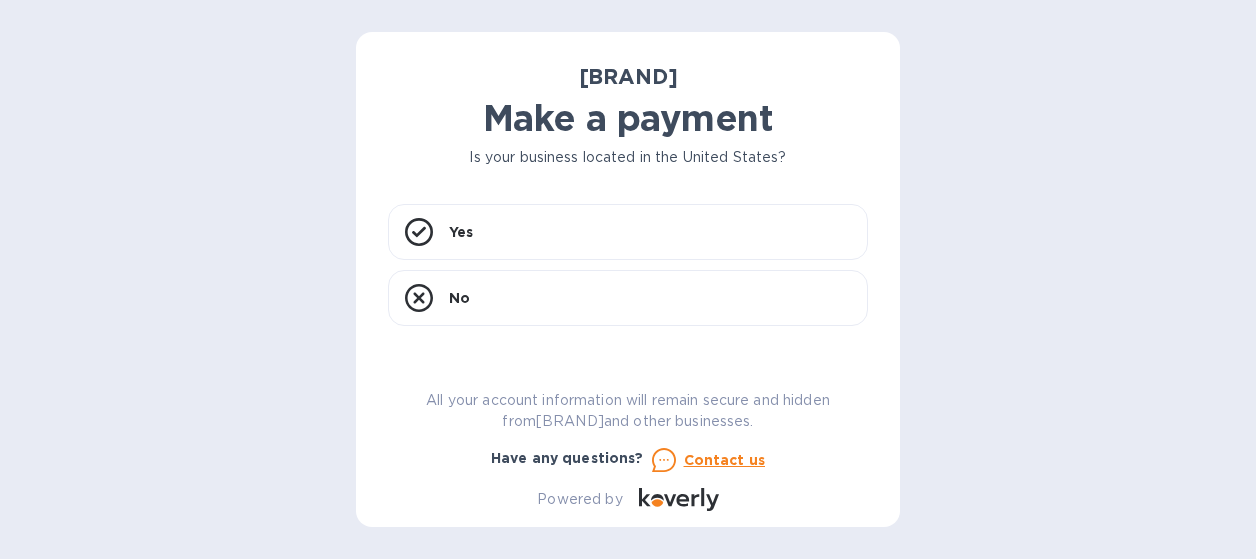 scroll, scrollTop: 0, scrollLeft: 0, axis: both 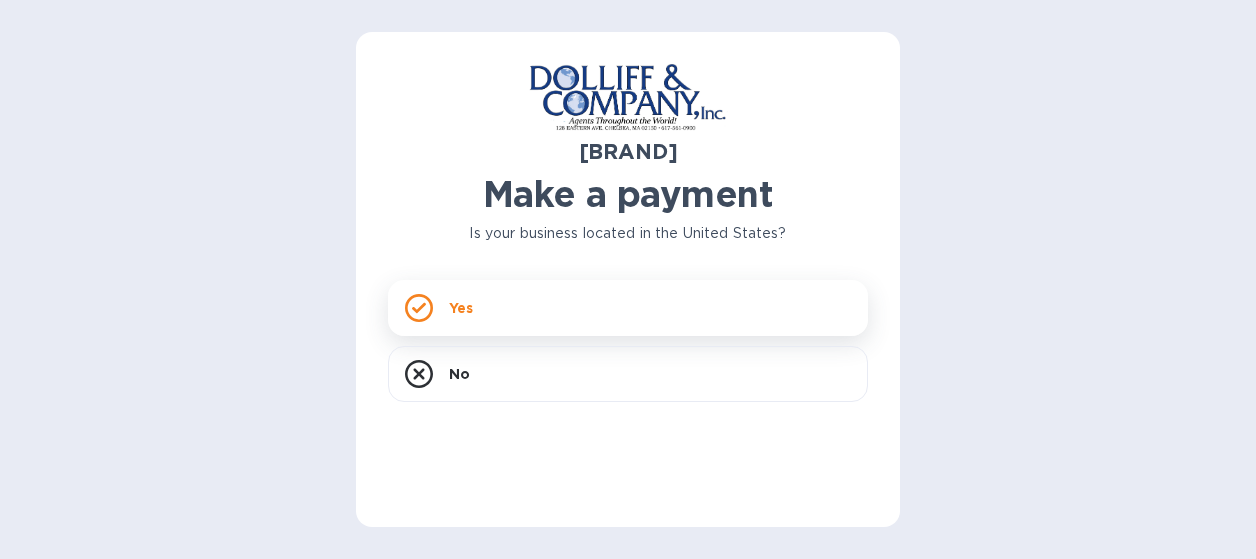 click on "Yes" at bounding box center (628, 308) 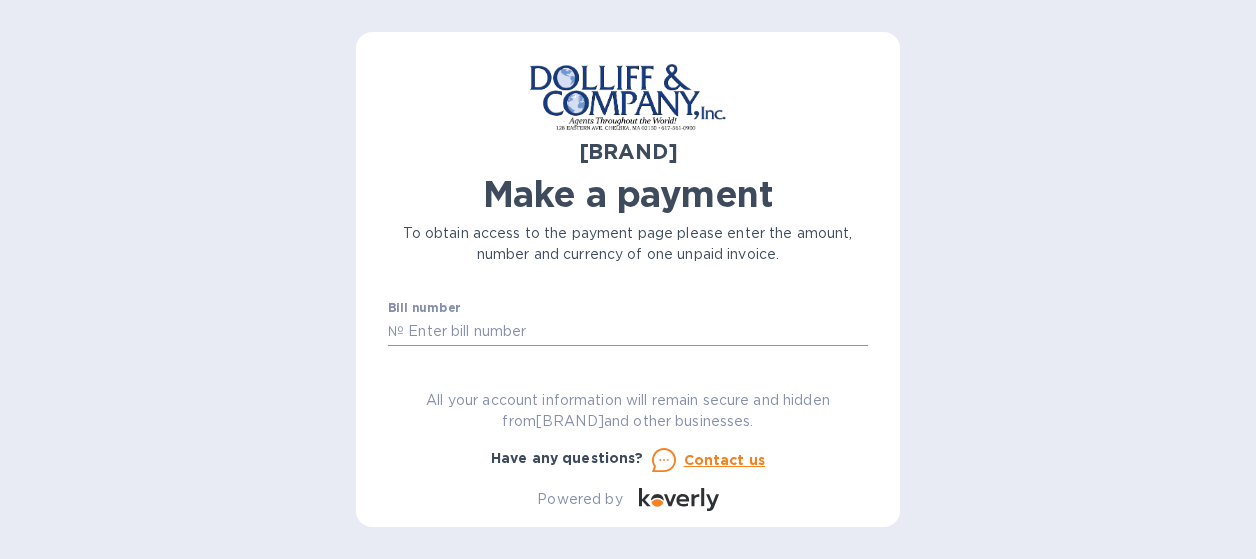 click at bounding box center (636, 332) 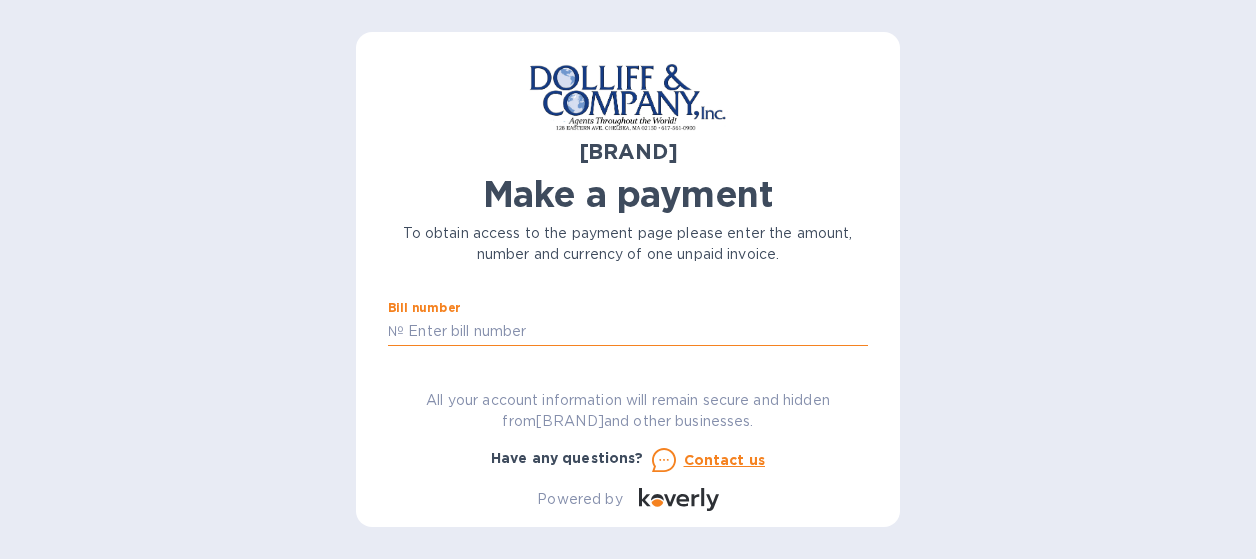 click at bounding box center [636, 332] 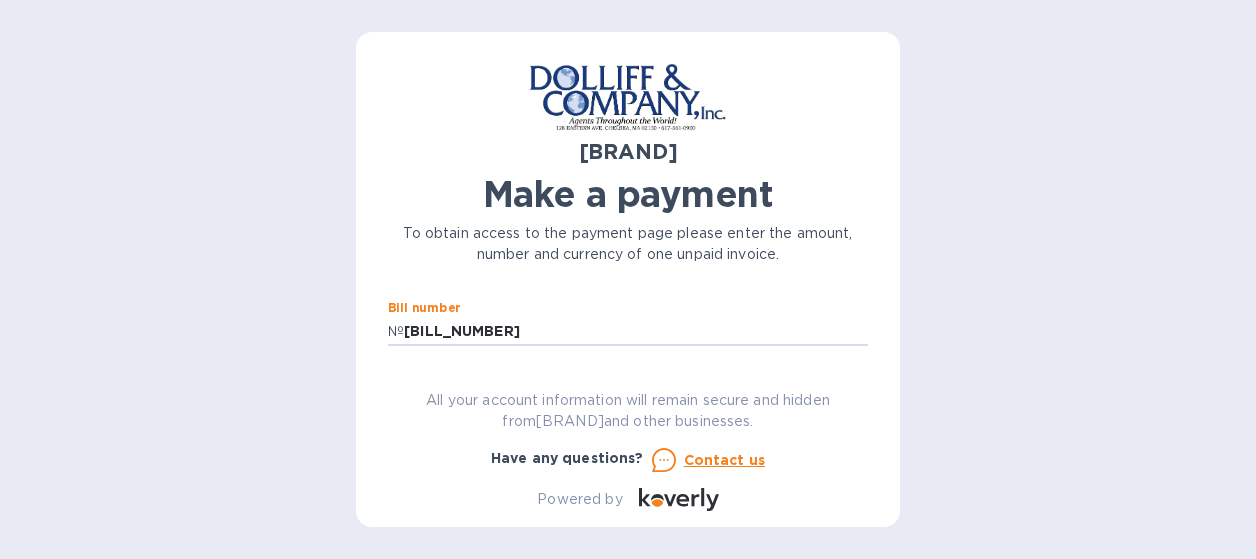 type on "[BILL_NUMBER]" 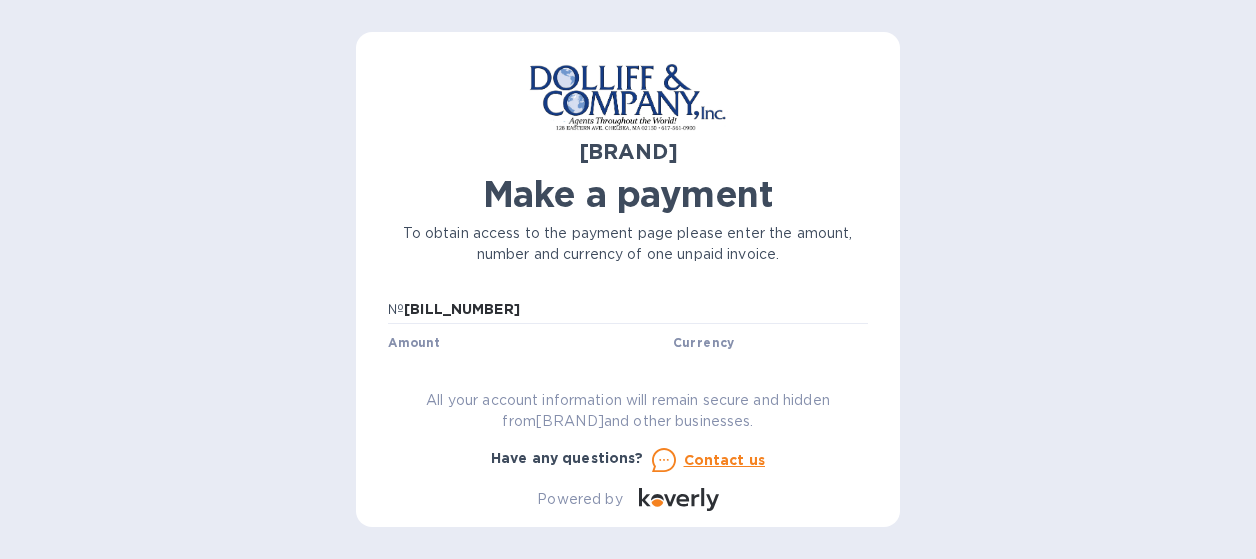 scroll, scrollTop: 44, scrollLeft: 0, axis: vertical 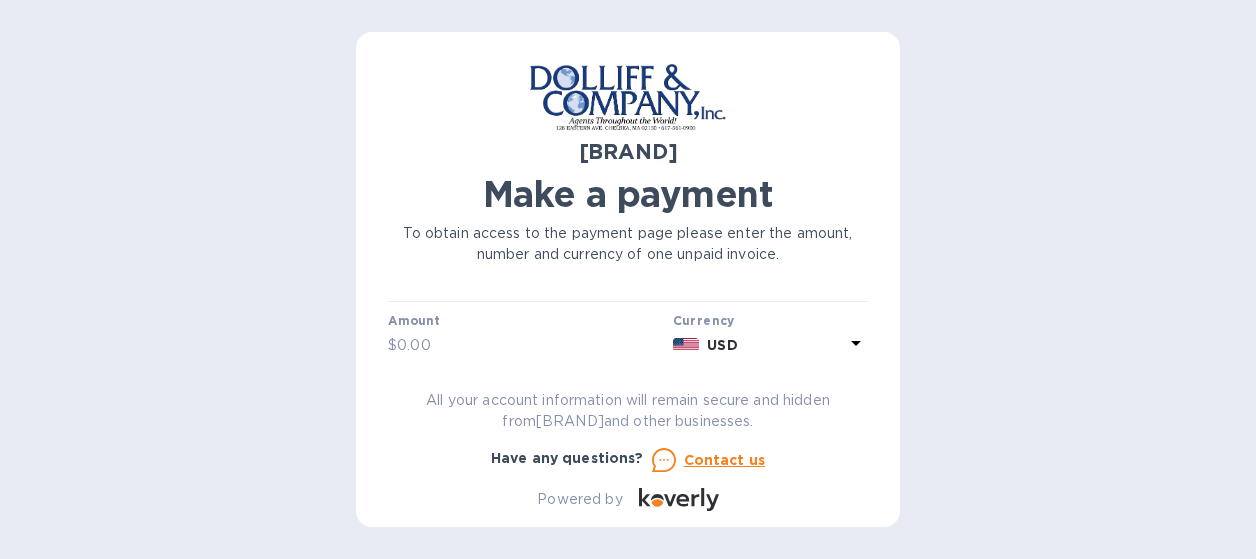 click 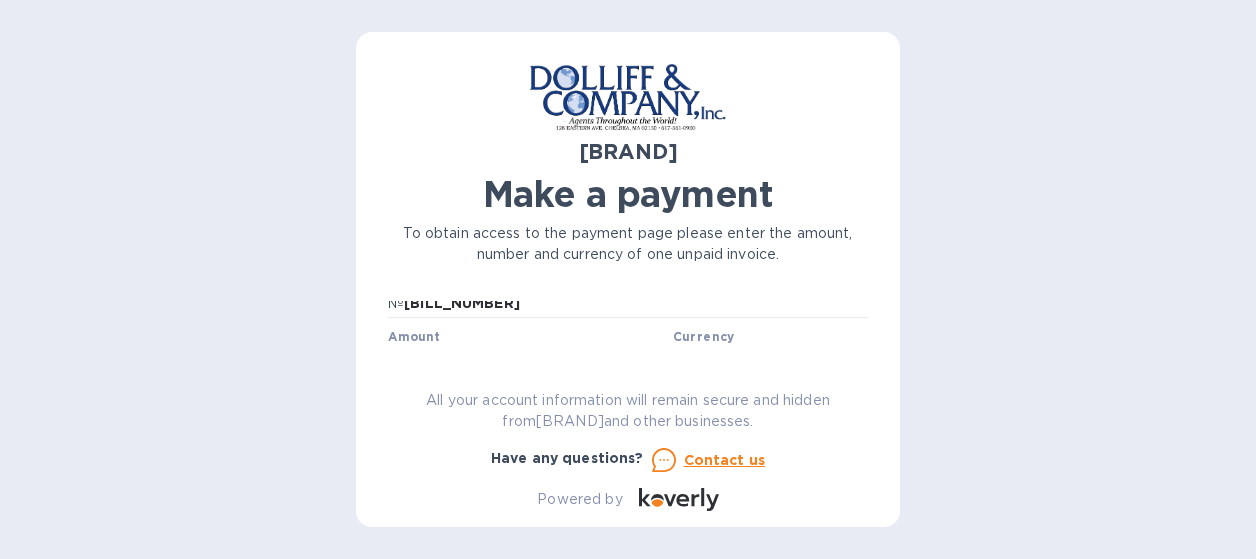 scroll, scrollTop: 0, scrollLeft: 0, axis: both 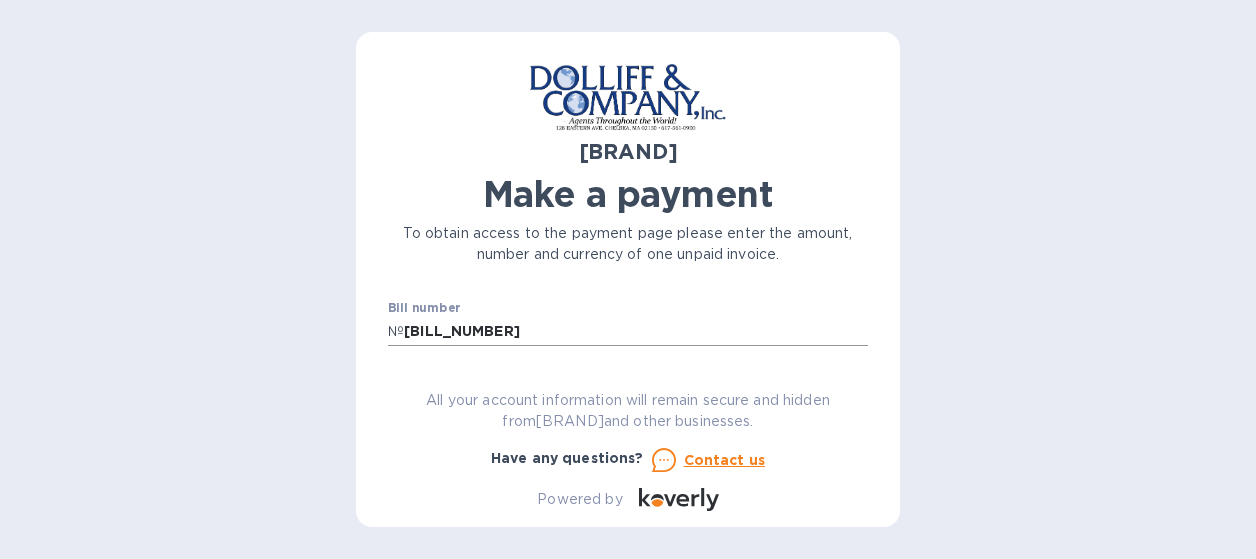 click on "[BILL_NUMBER]" at bounding box center [636, 332] 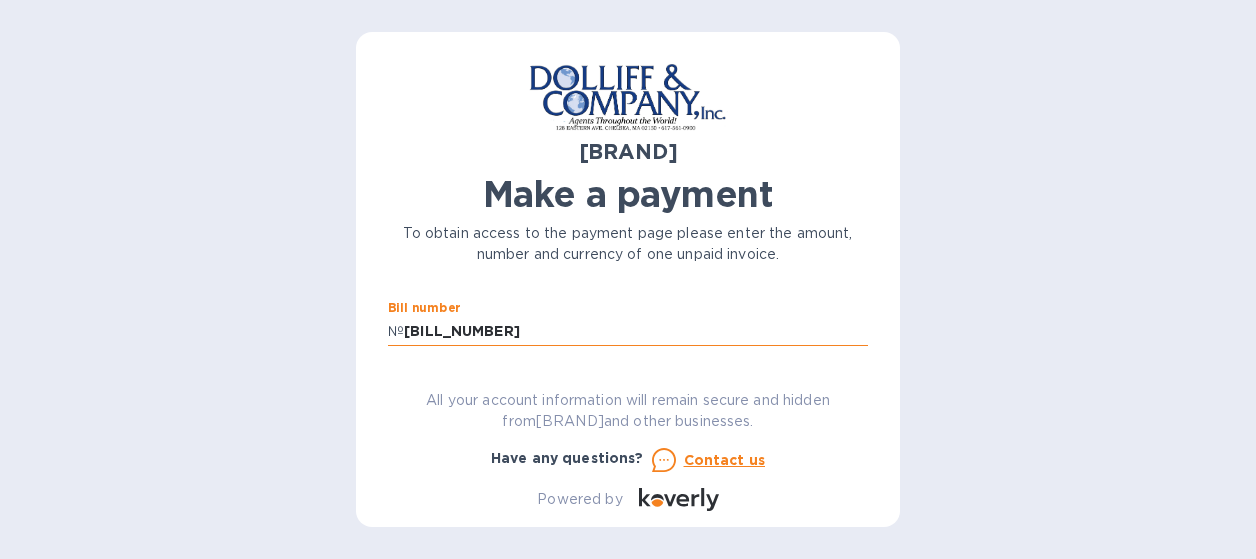 scroll, scrollTop: 63, scrollLeft: 0, axis: vertical 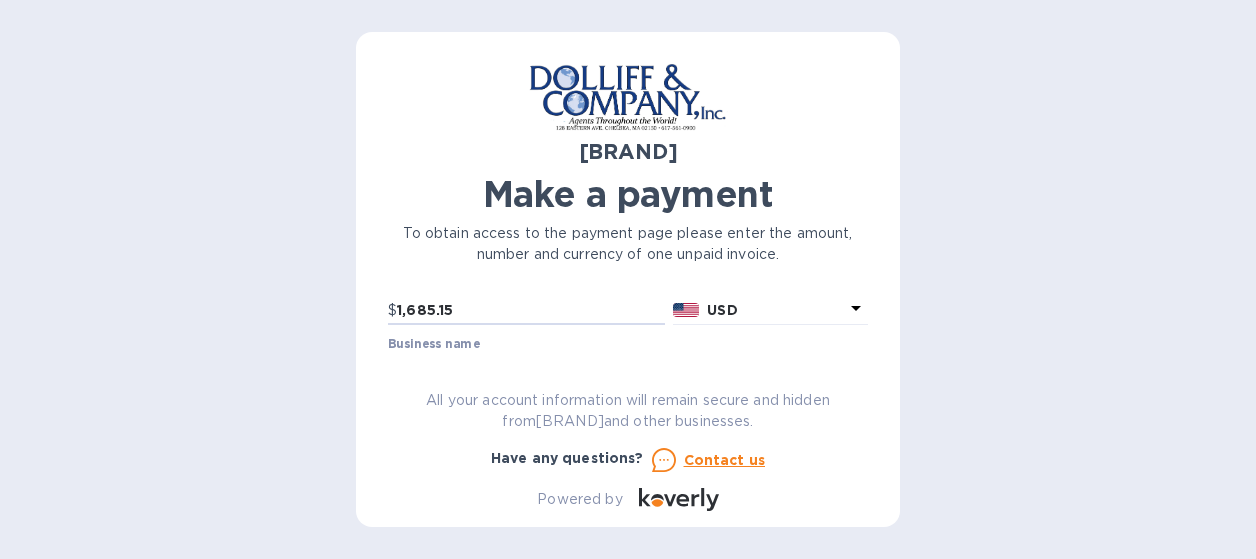 type on "1,685.15" 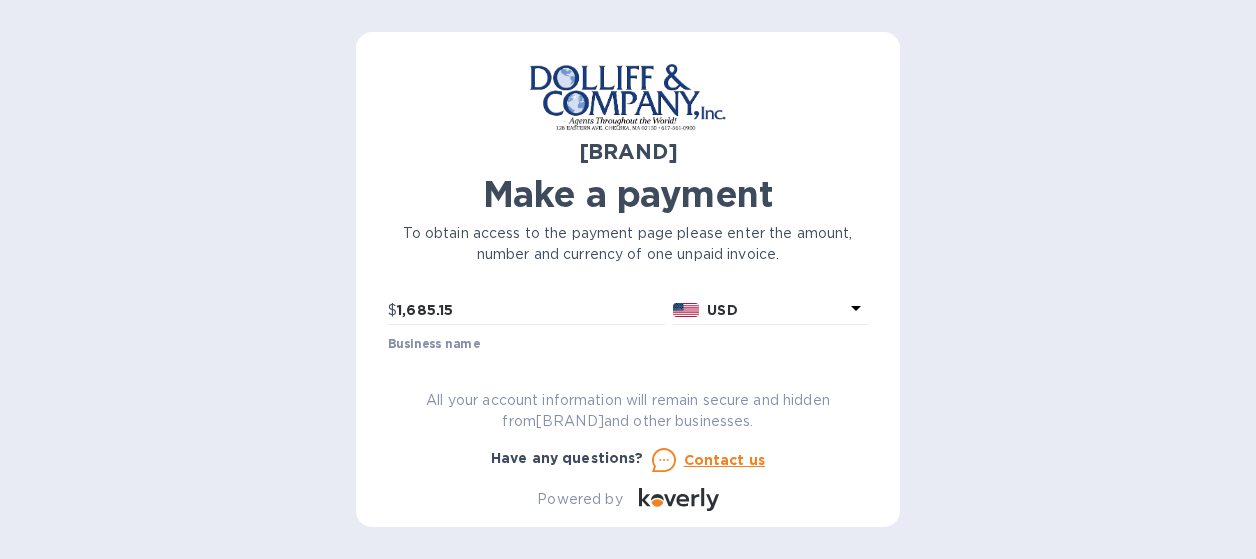 scroll, scrollTop: 124, scrollLeft: 0, axis: vertical 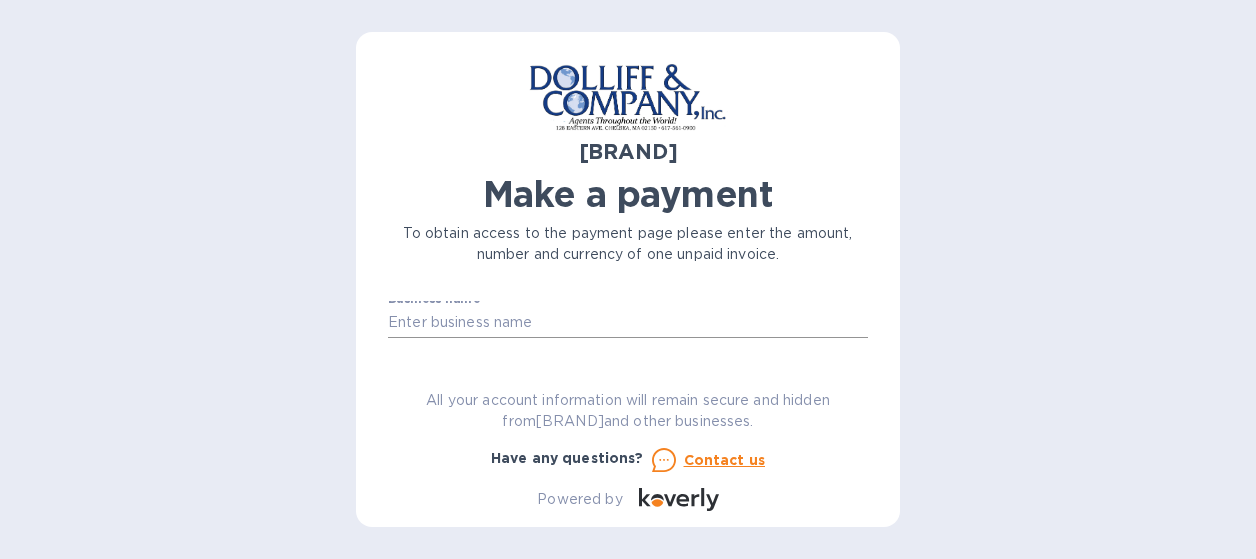 click at bounding box center (628, 323) 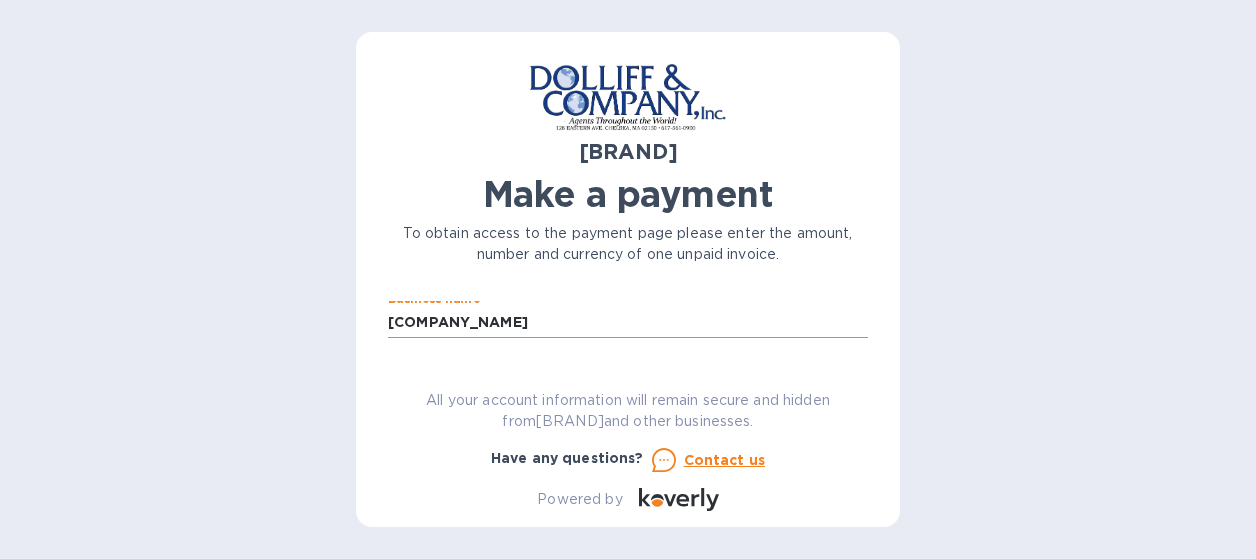 type on "[COMPANY_NAME]" 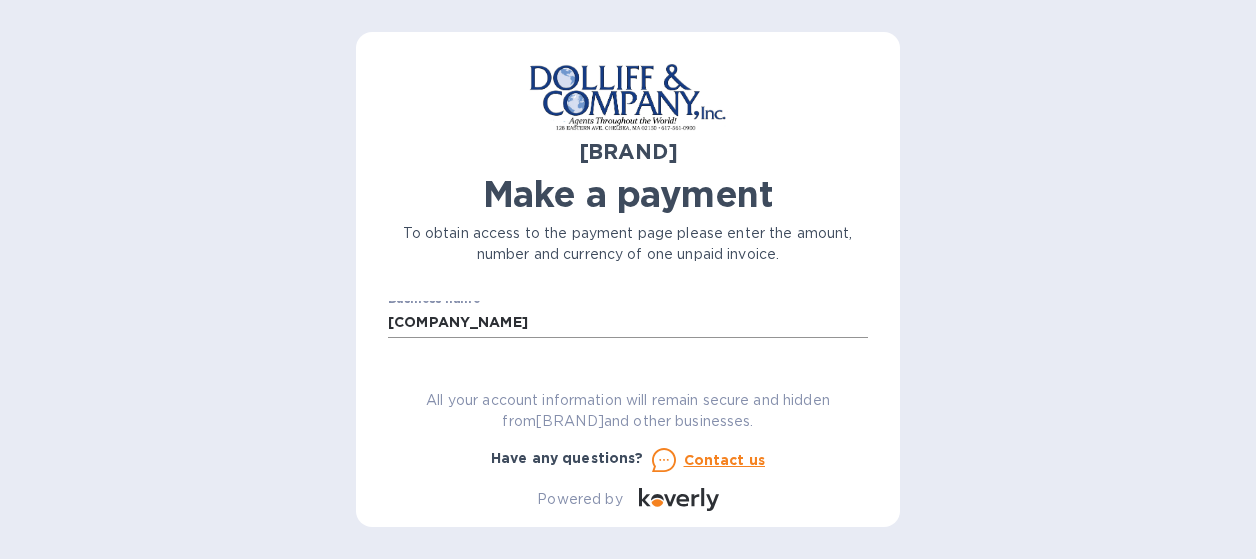 type 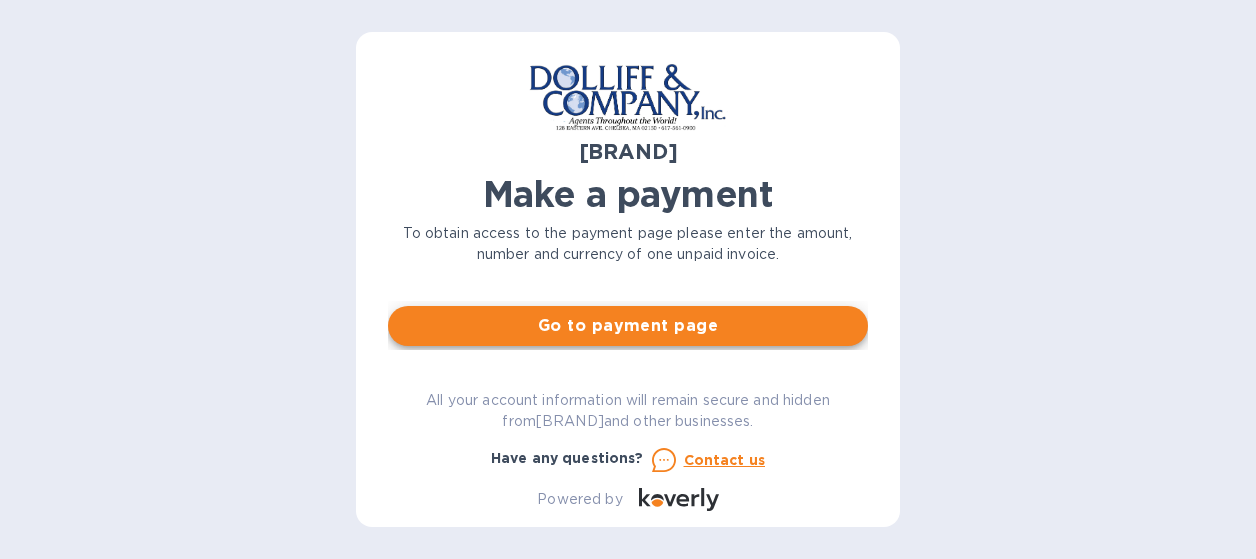 click on "[COMPANY_NAME] [COMPANY_NAME] [NUMBER] [CURRENCY][AMOUNT] [CURRENCY] [COMPANY_NAME] [COMPANY_NAME] [COMPANY_NAME] [COMPANY_NAME] [COMPANY_NAME] [COMPANY_NAME] [COMPANY_NAME] [COMPANY_NAME] [COMPANY_NAME] [COMPANY_NAME] [COMPANY_NAME] [COMPANY_NAME] [COMPANY_NAME] [COMPANY_NAME] [COMPANY_NAME] [COMPANY_NAME] [COMPANY_NAME] [COMPANY_NAME] [COMPANY_NAME] [COMPANY_NAME] [COMPANY_NAME]" at bounding box center (628, 279) 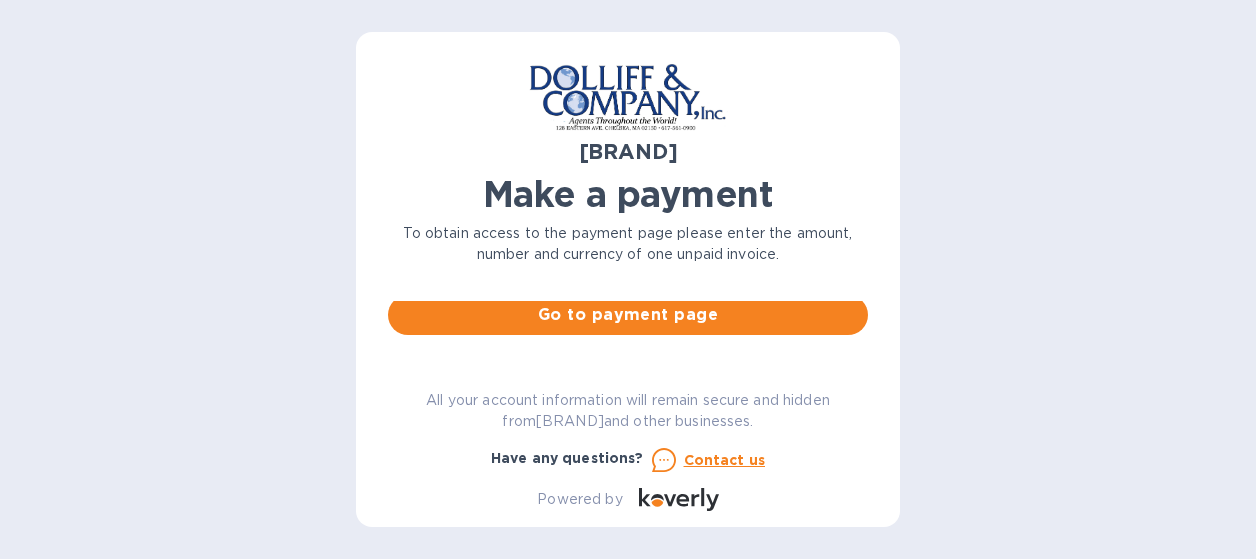 scroll, scrollTop: 177, scrollLeft: 0, axis: vertical 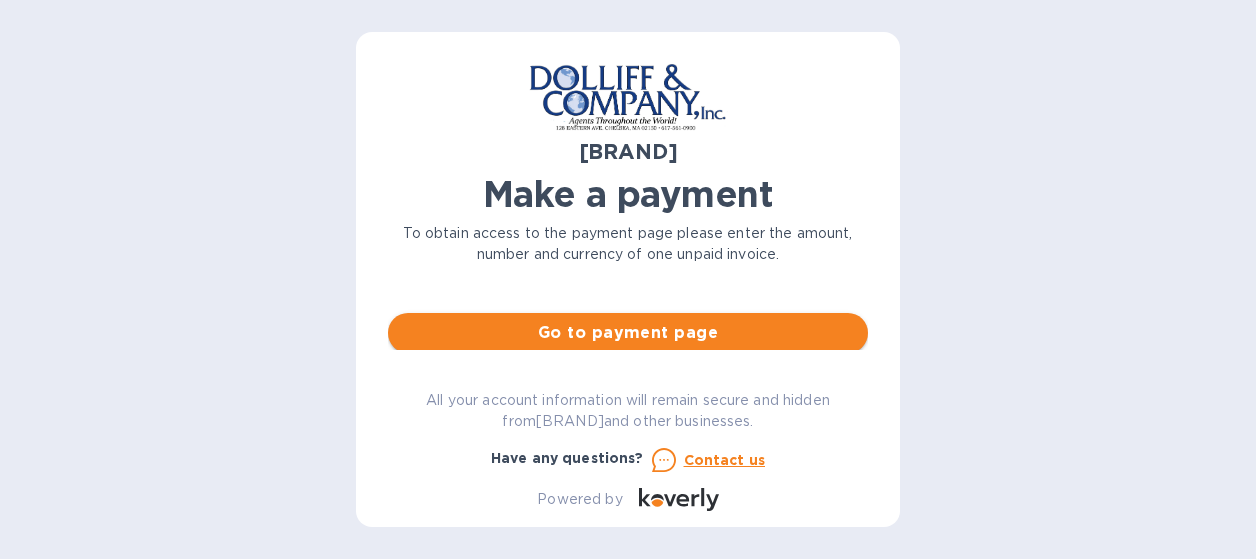 click on "Go to payment page" at bounding box center [628, 333] 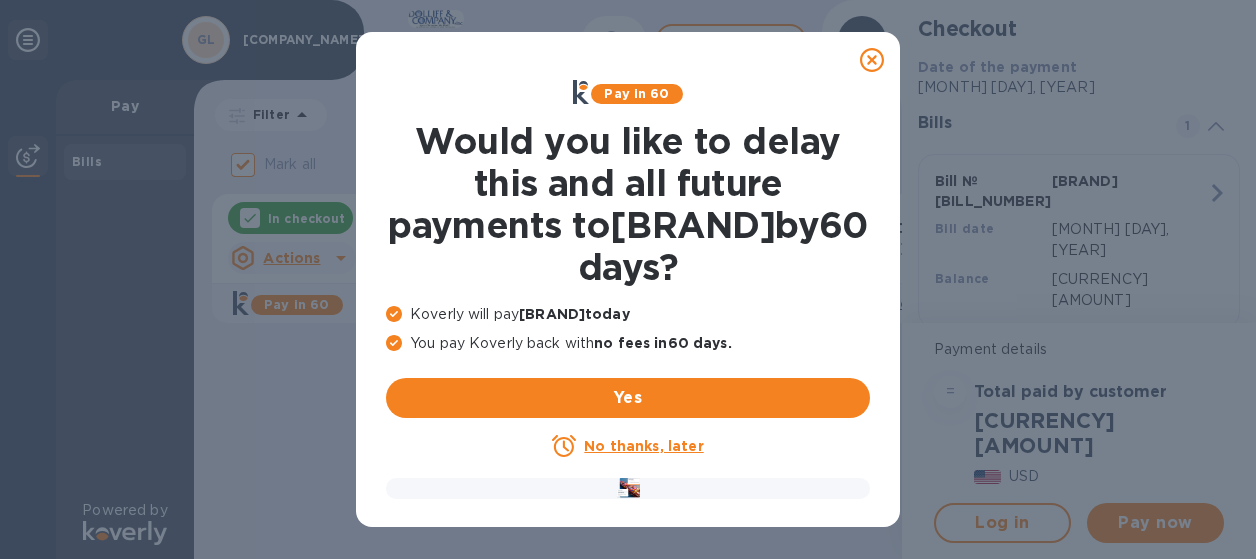 click 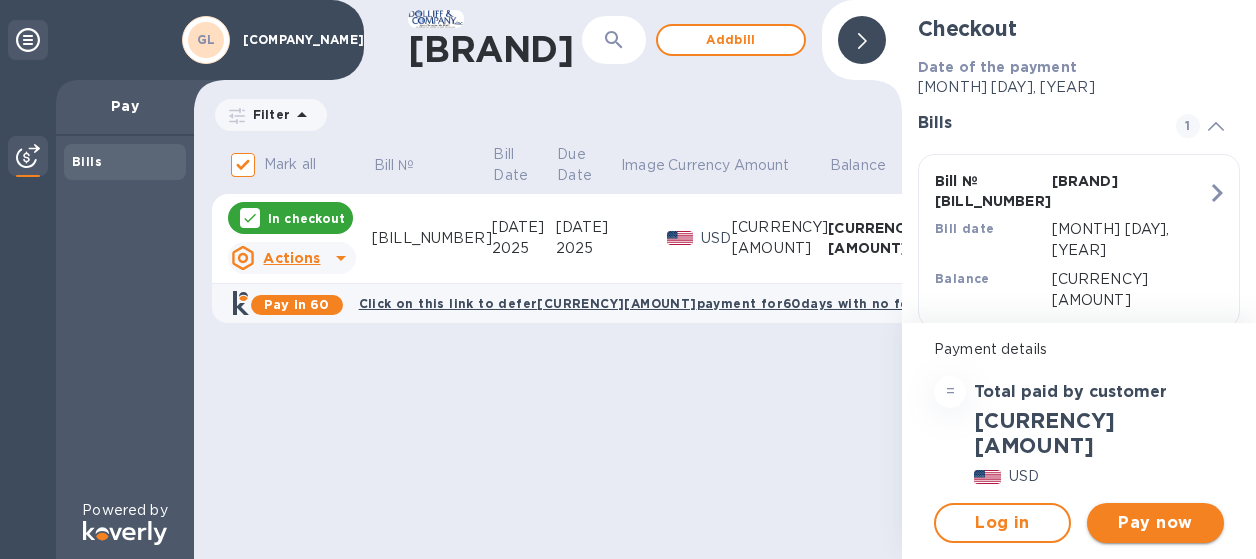 click on "Pay now" at bounding box center (1155, 523) 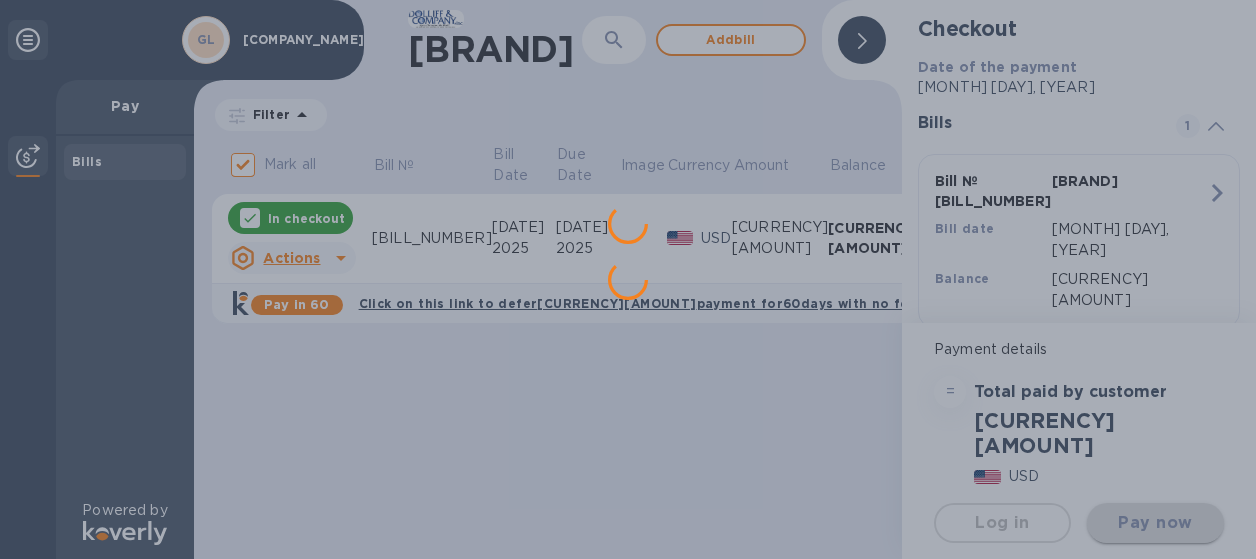 scroll, scrollTop: 0, scrollLeft: 0, axis: both 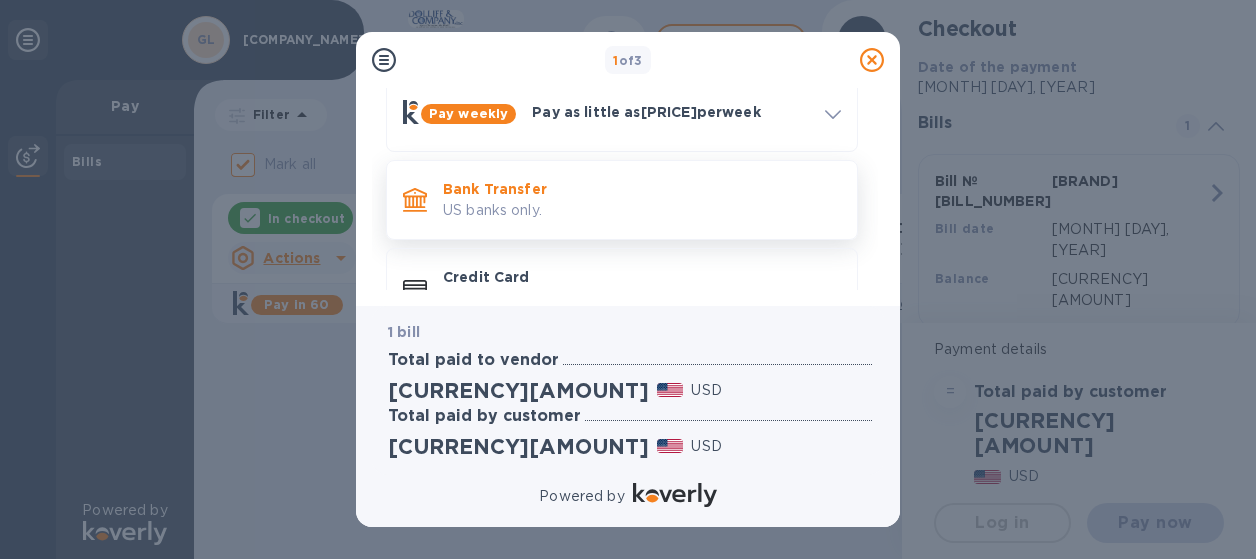 click on "Bank Transfer" at bounding box center [642, 189] 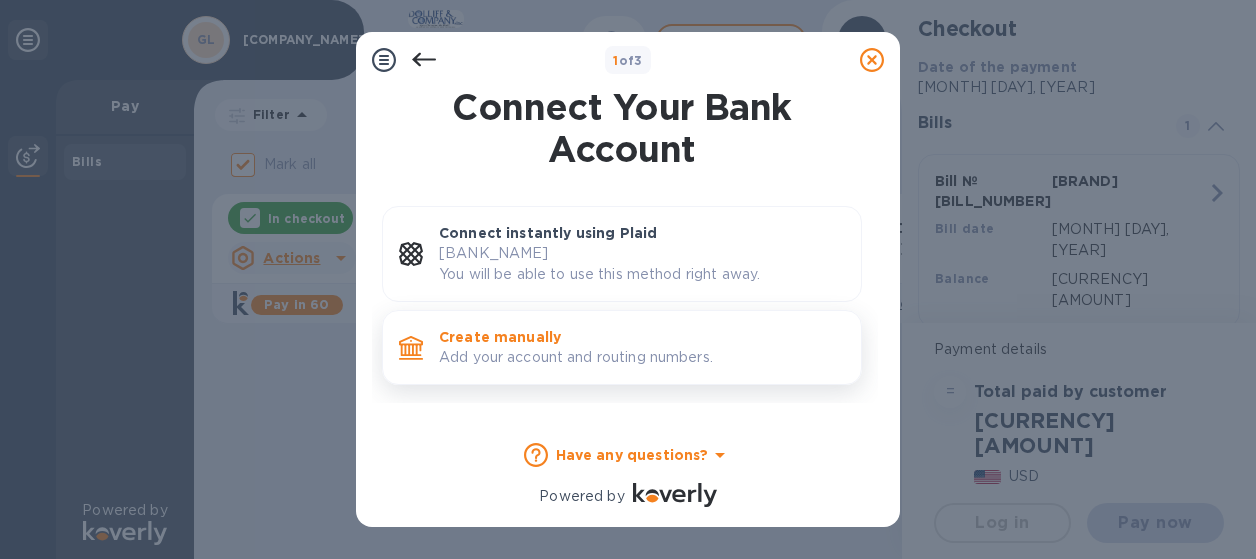 click on "Create manually" at bounding box center (642, 337) 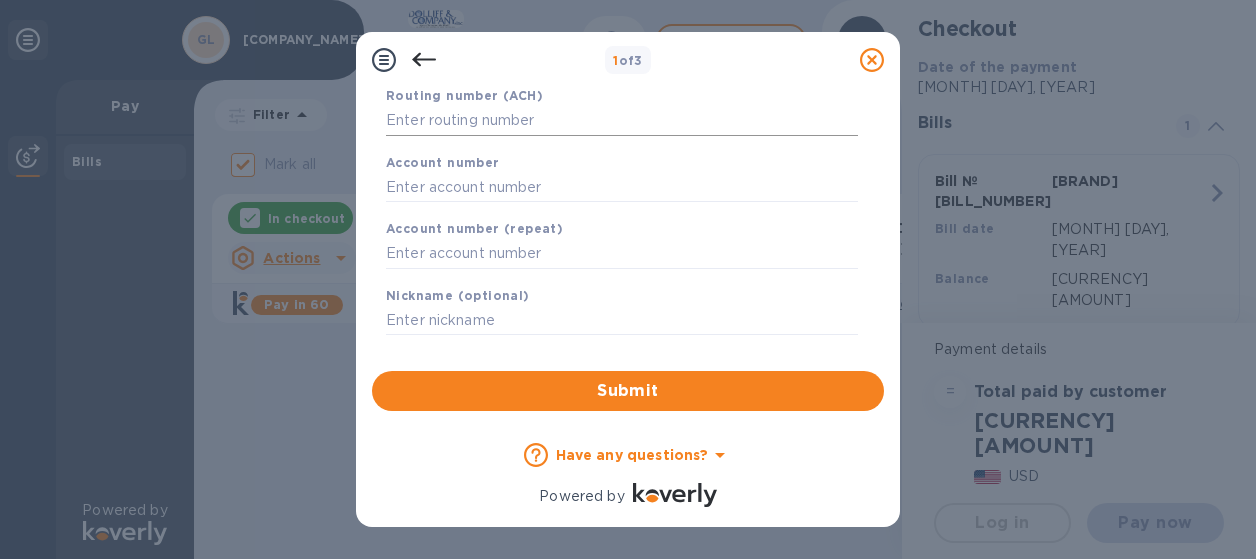 click at bounding box center (622, 121) 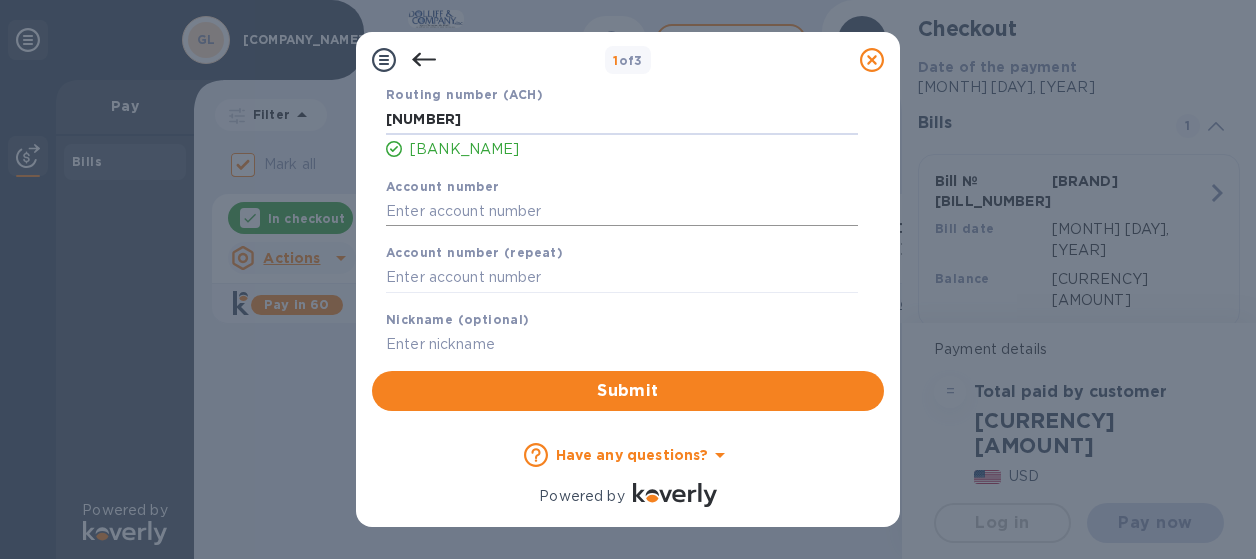 type on "[NUMBER]" 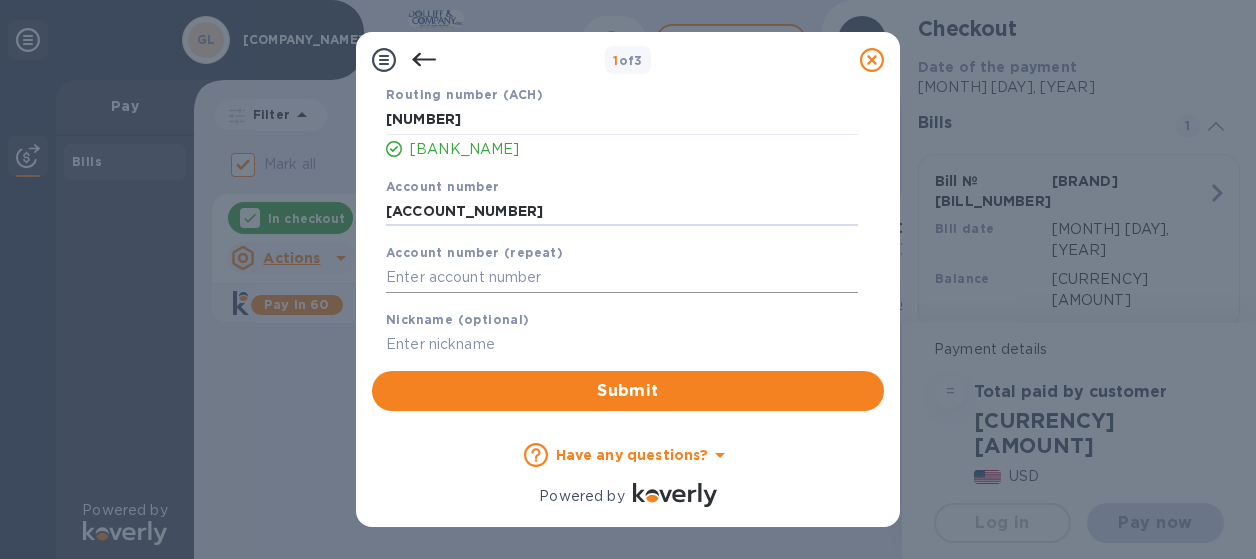 type on "[ACCOUNT_NUMBER]" 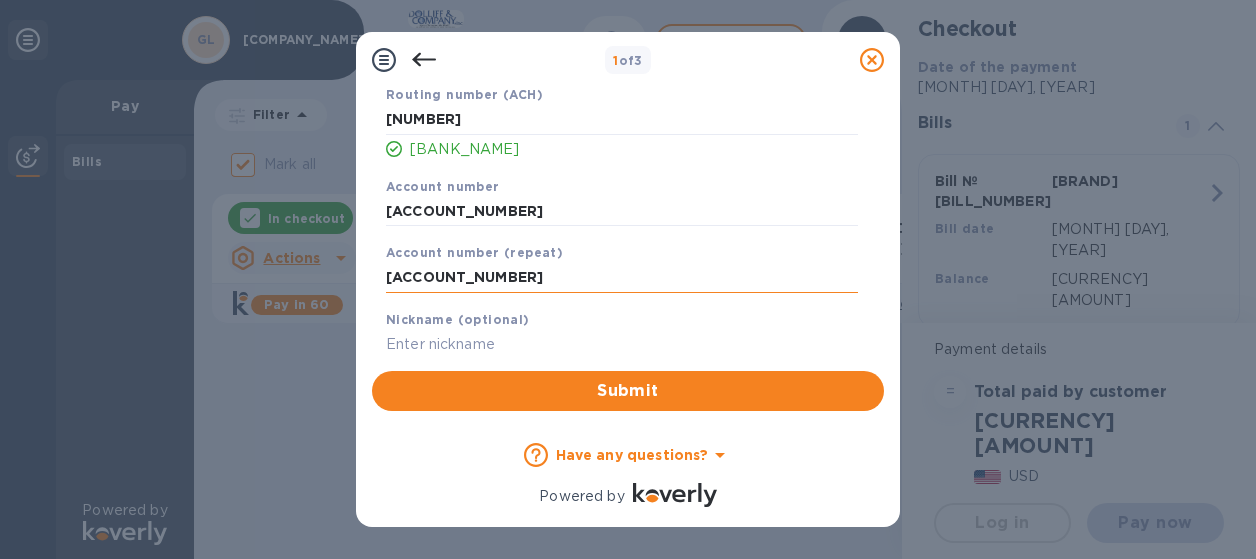 type on "[ACCOUNT_NUMBER]" 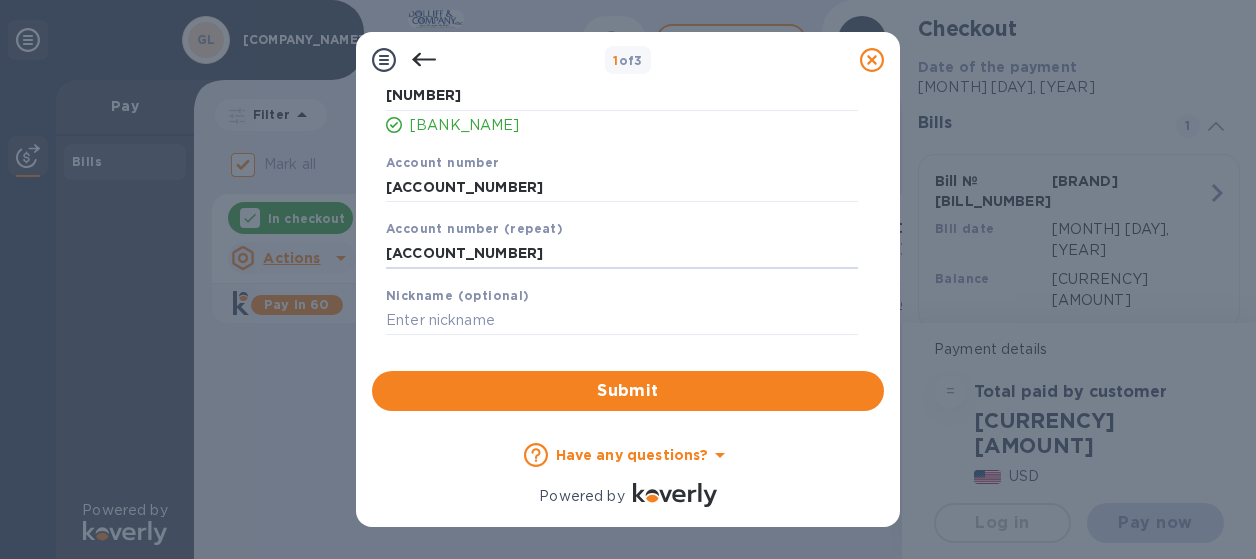 scroll, scrollTop: 99, scrollLeft: 0, axis: vertical 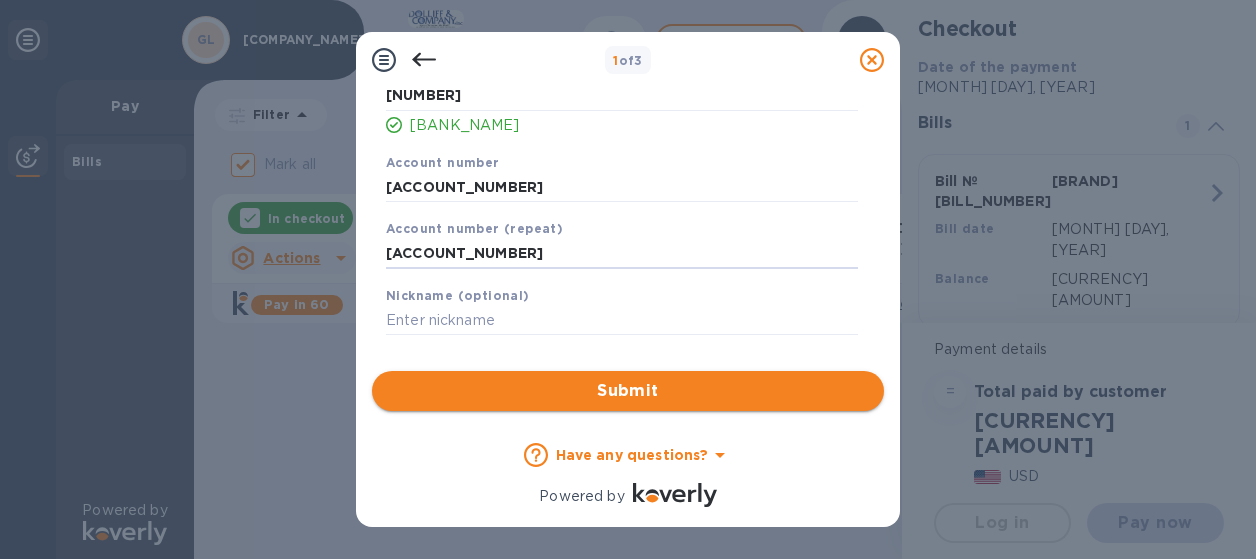 click on "Submit" at bounding box center (628, 391) 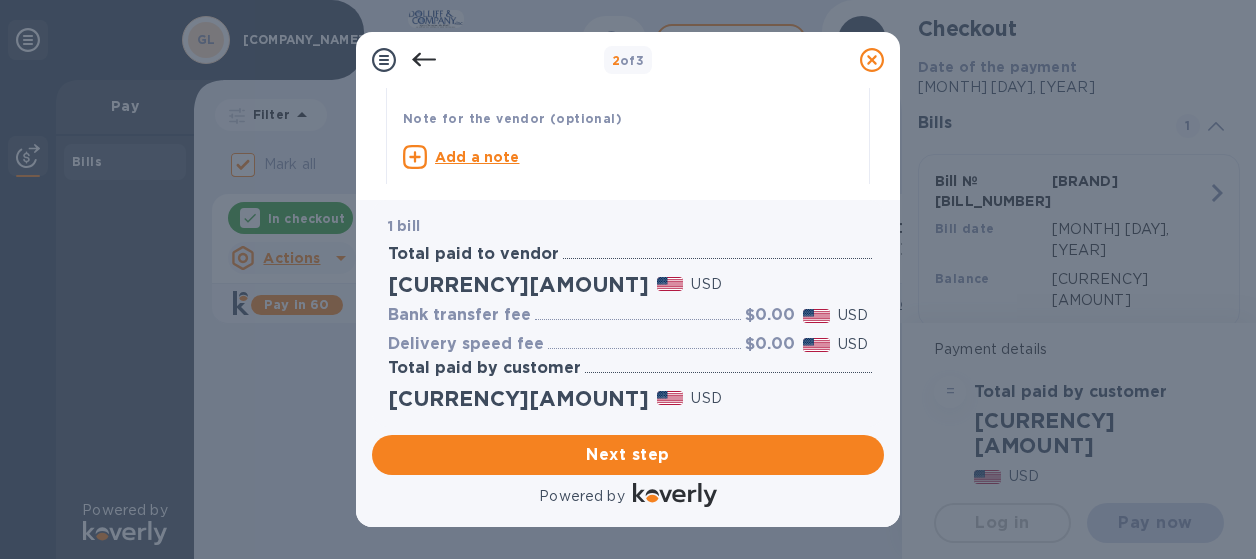 scroll, scrollTop: 150, scrollLeft: 0, axis: vertical 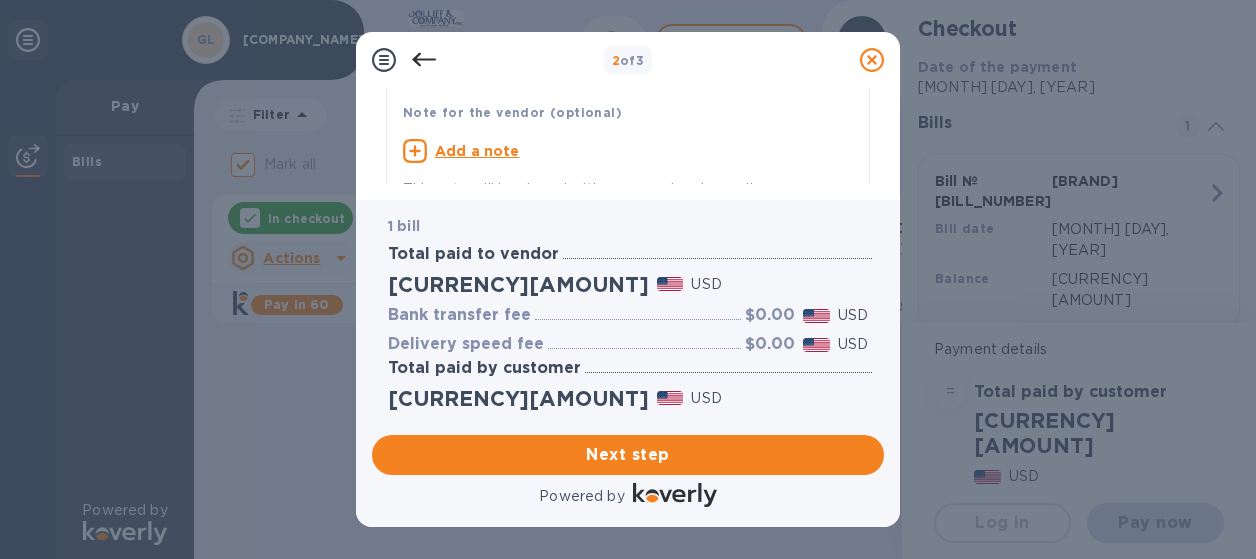 click on "Add a note" at bounding box center [477, 151] 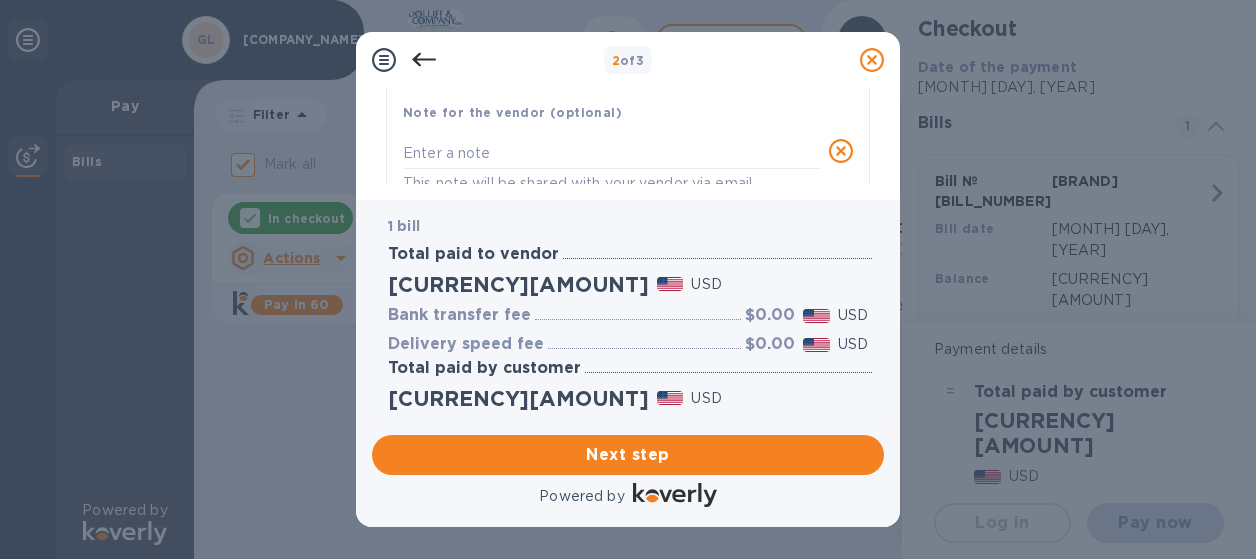 scroll, scrollTop: 128, scrollLeft: 0, axis: vertical 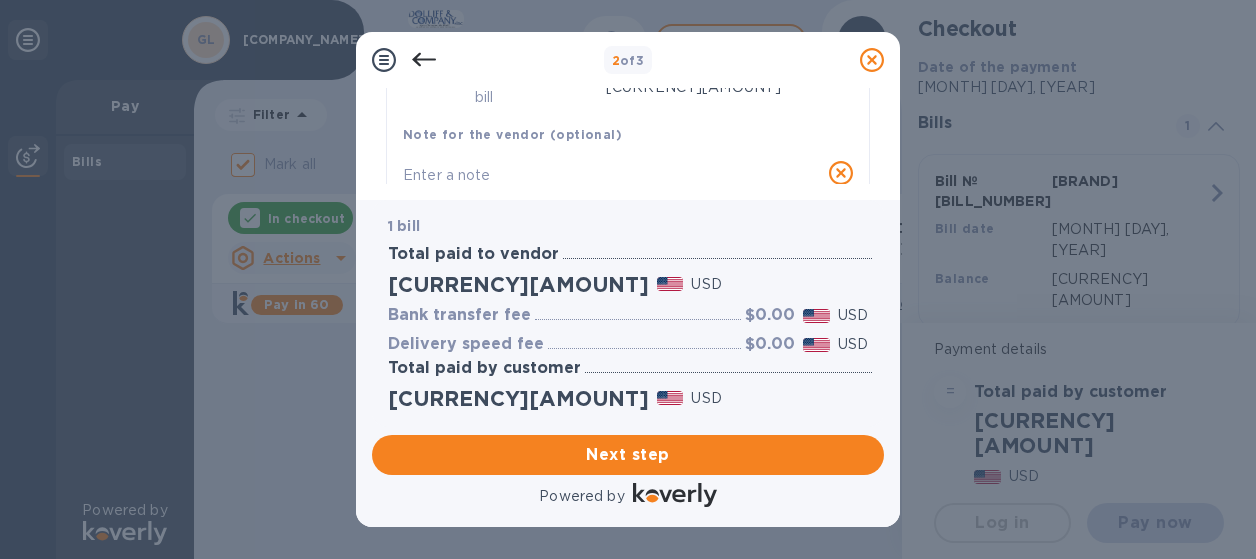 click at bounding box center (612, 175) 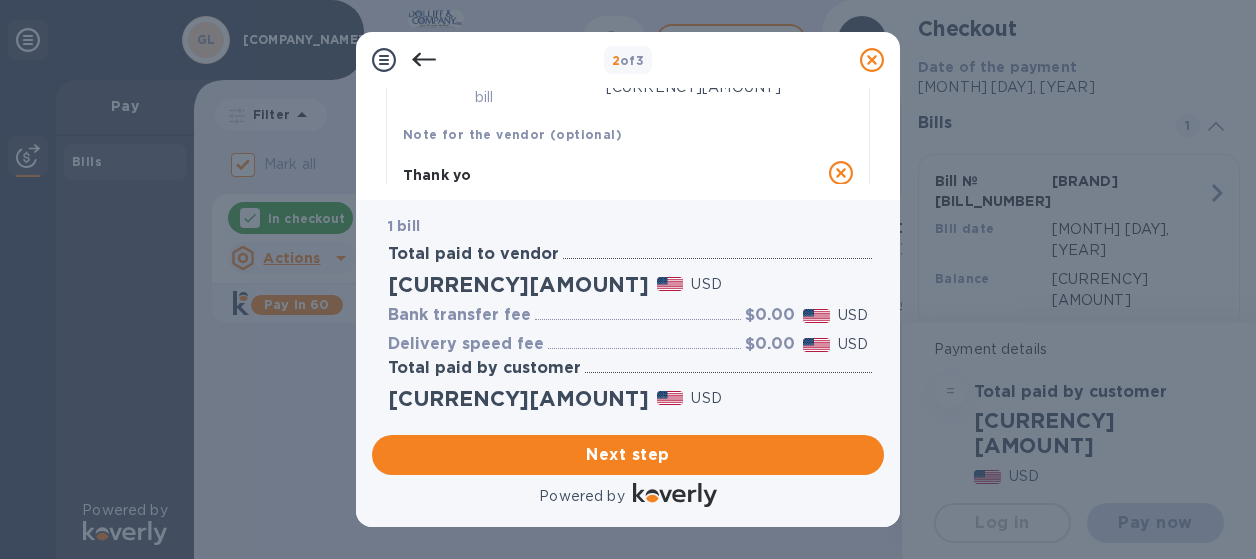 type on "Thank you" 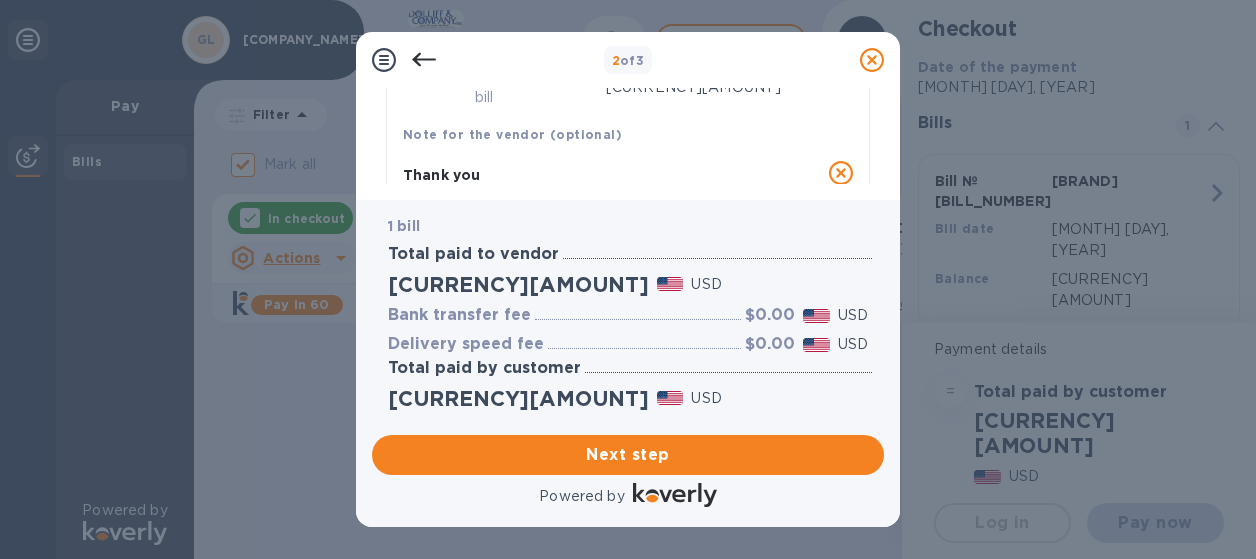 scroll, scrollTop: 108, scrollLeft: 0, axis: vertical 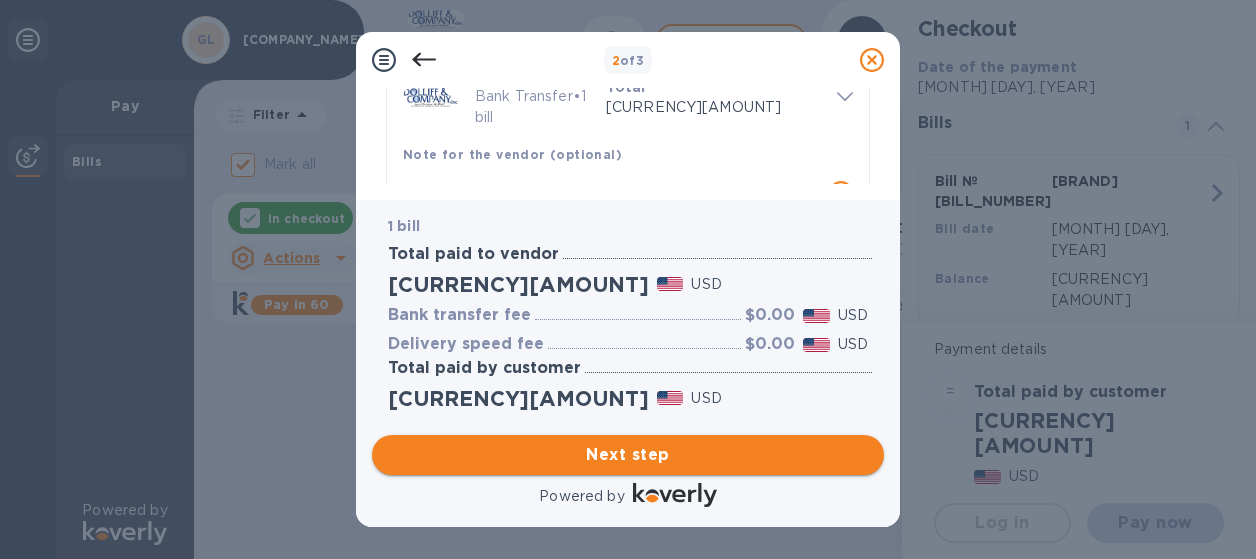 click on "Next step" at bounding box center (628, 455) 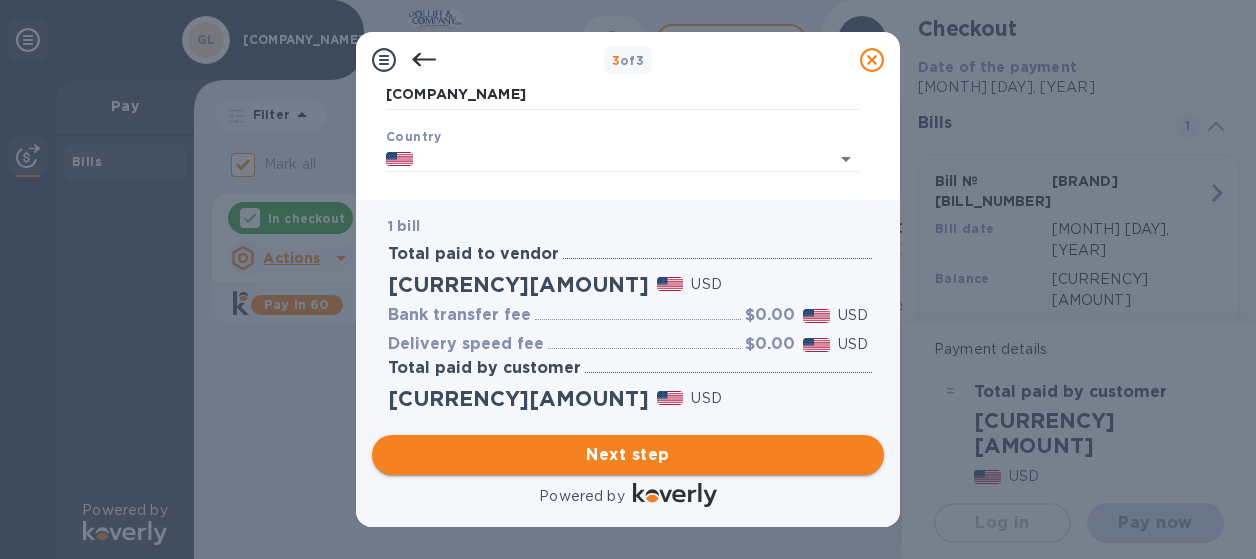 type on "United States" 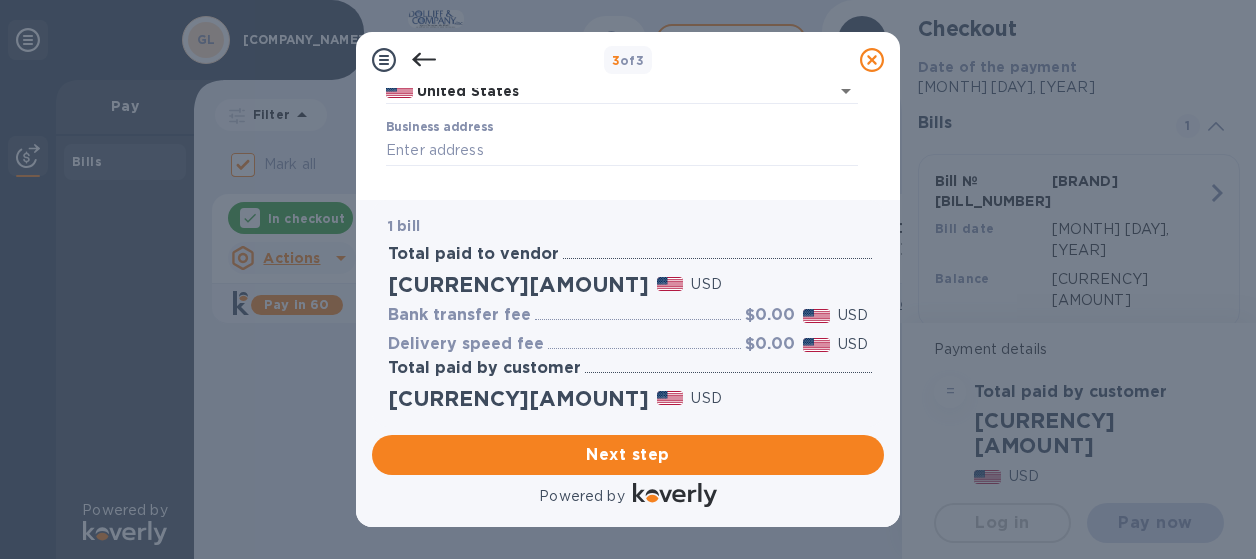 scroll, scrollTop: 212, scrollLeft: 0, axis: vertical 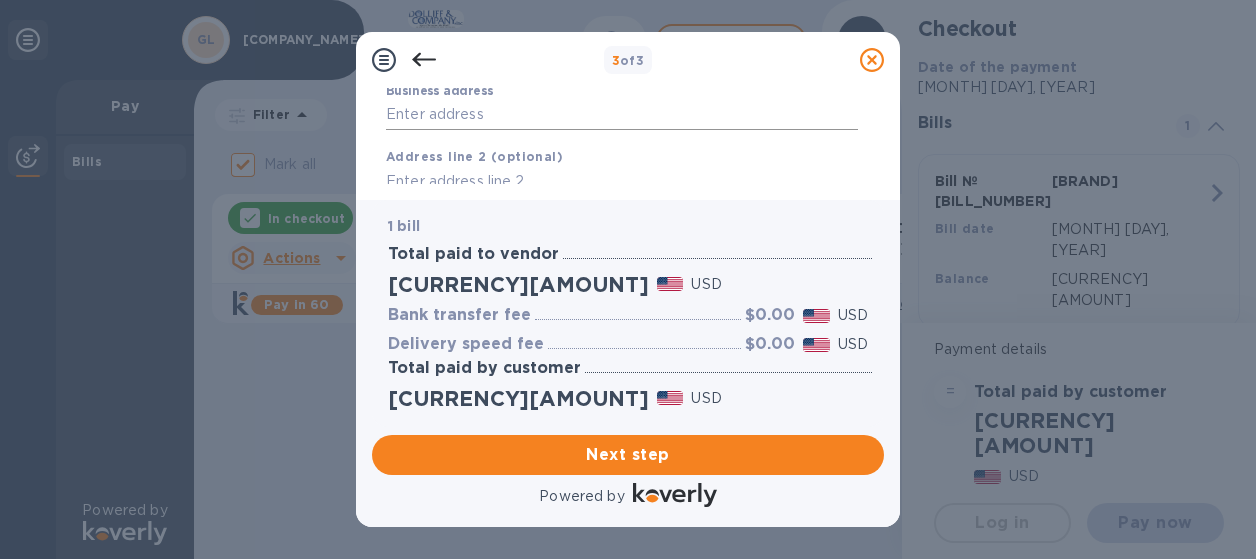 click on "Business address" at bounding box center [622, 115] 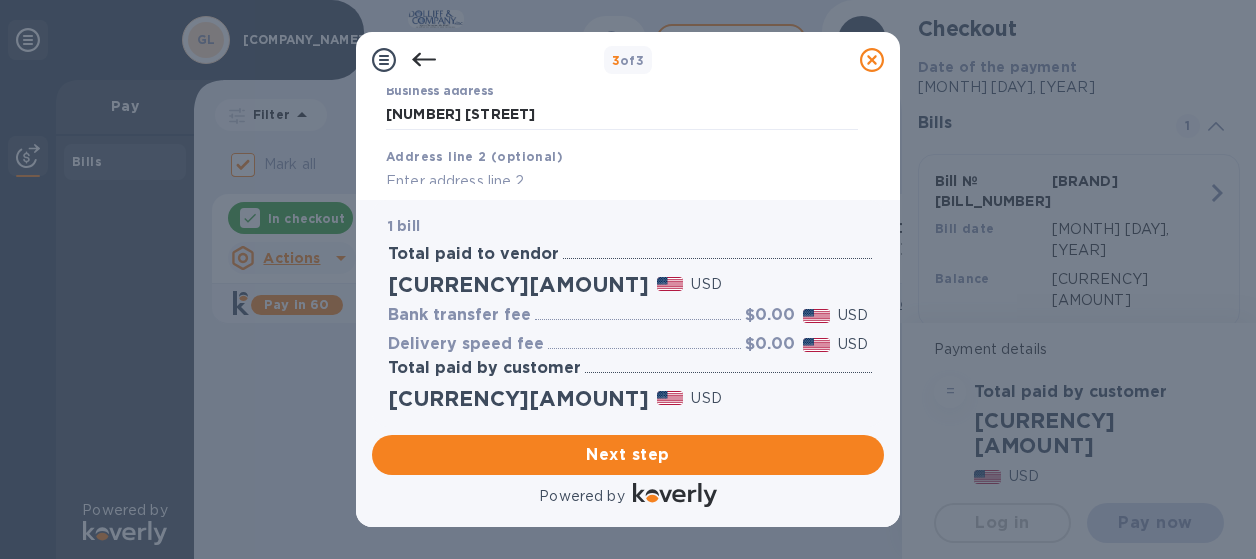 type on "[NUMBER] [STREET]" 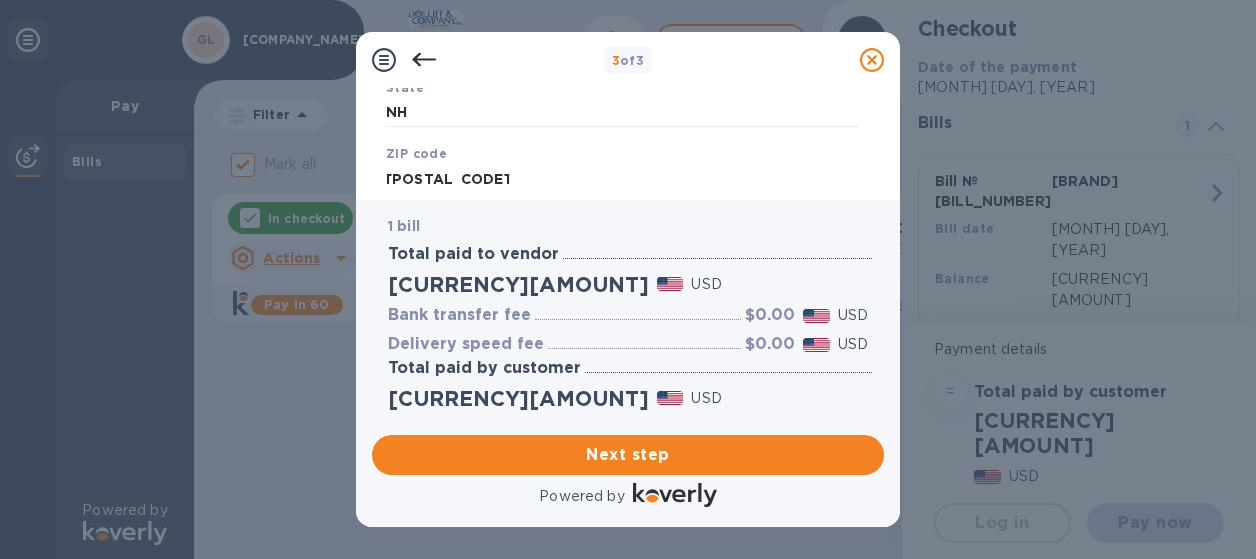 scroll, scrollTop: 419, scrollLeft: 0, axis: vertical 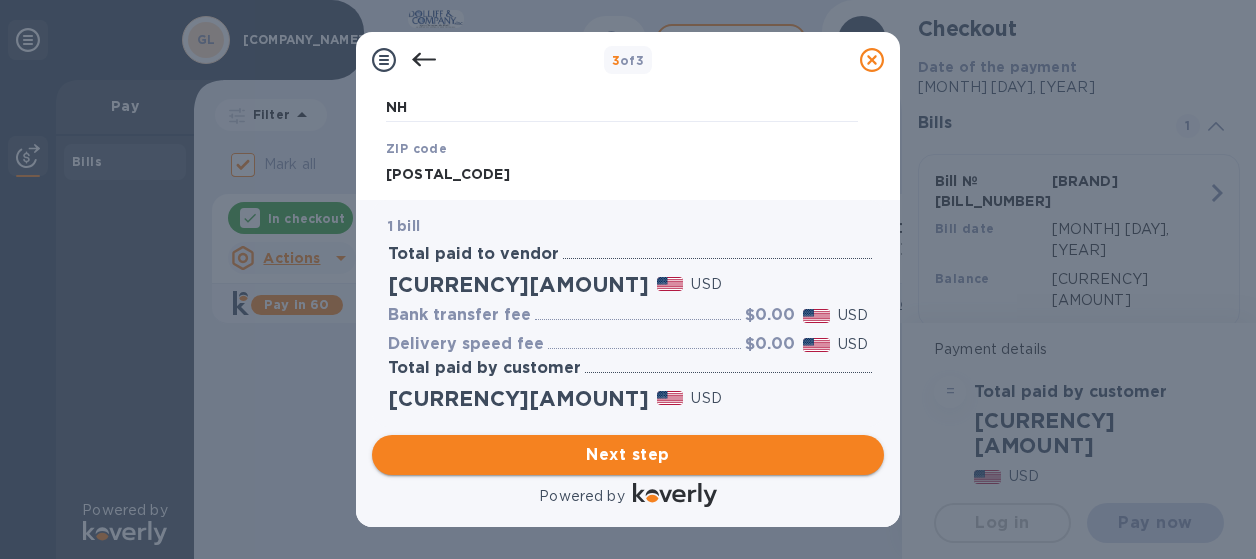 click on "Next step" at bounding box center [628, 455] 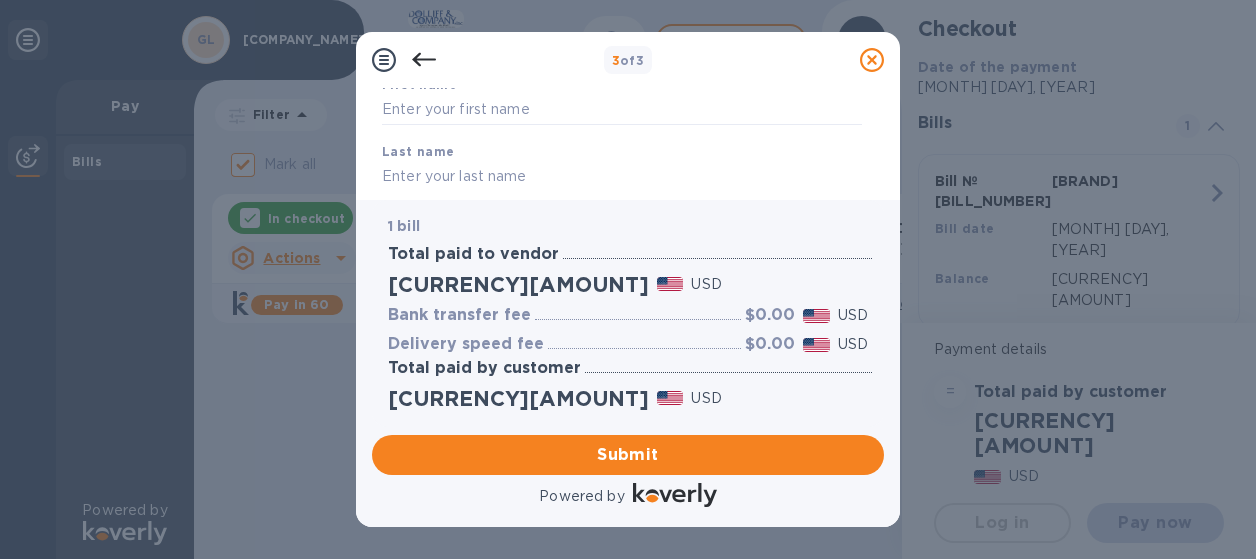 scroll, scrollTop: 137, scrollLeft: 0, axis: vertical 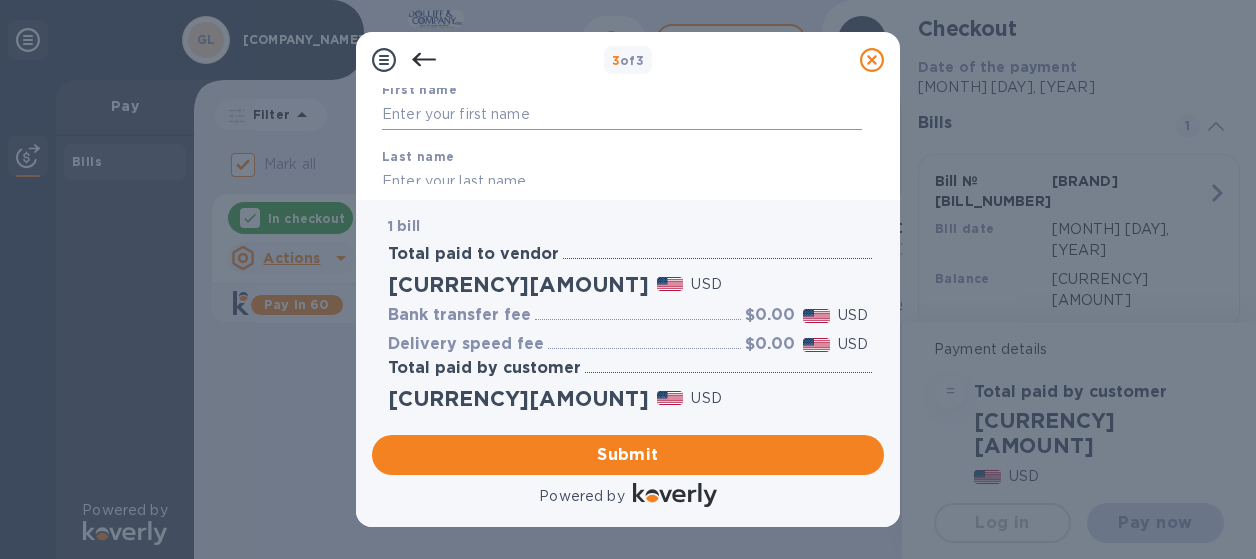 click at bounding box center [622, 115] 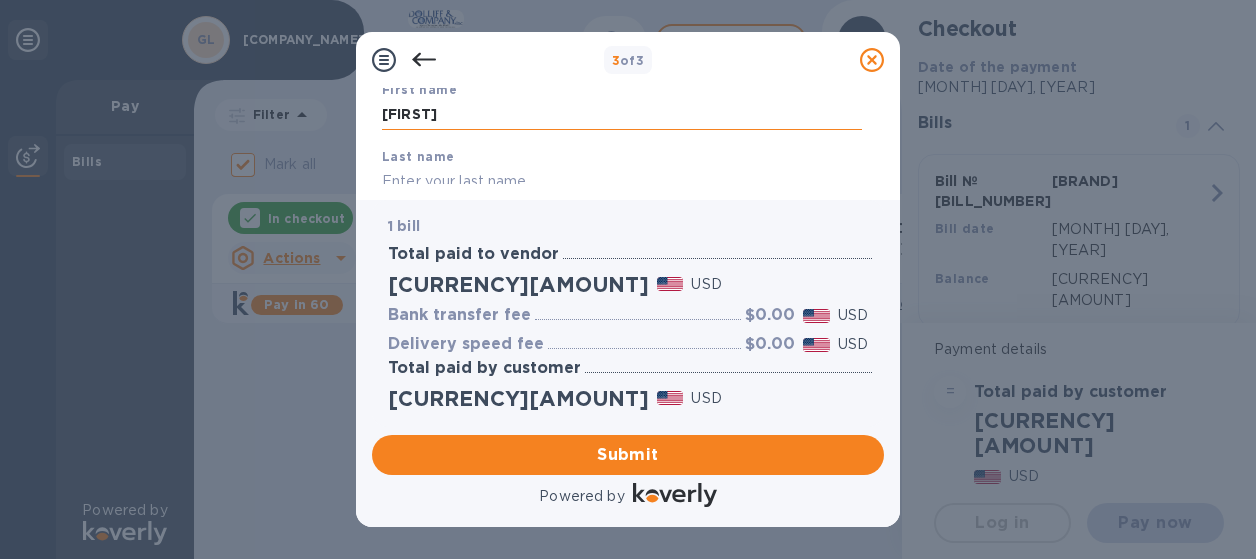 type on "[FIRST]" 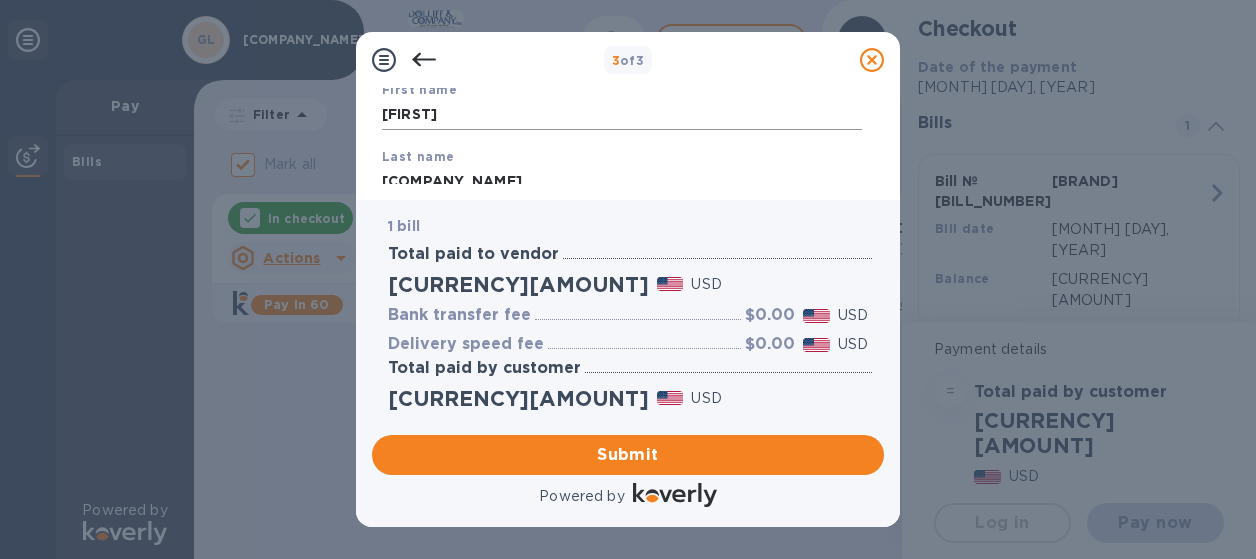 type on "[COMPANY_NAME]" 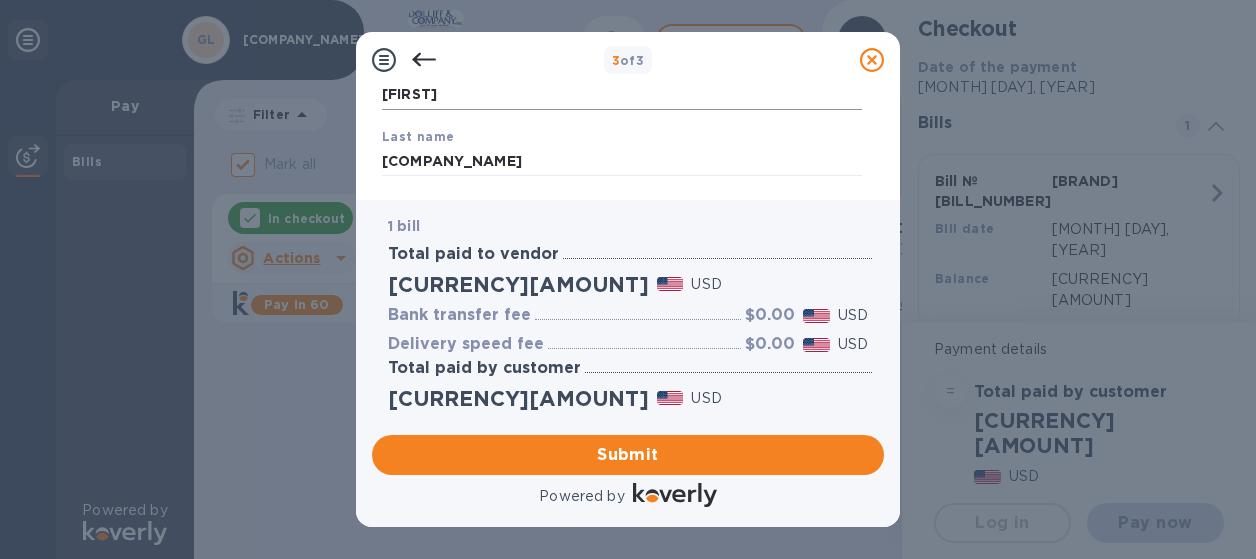 type on "[ACCOUNT_NUMBER]" 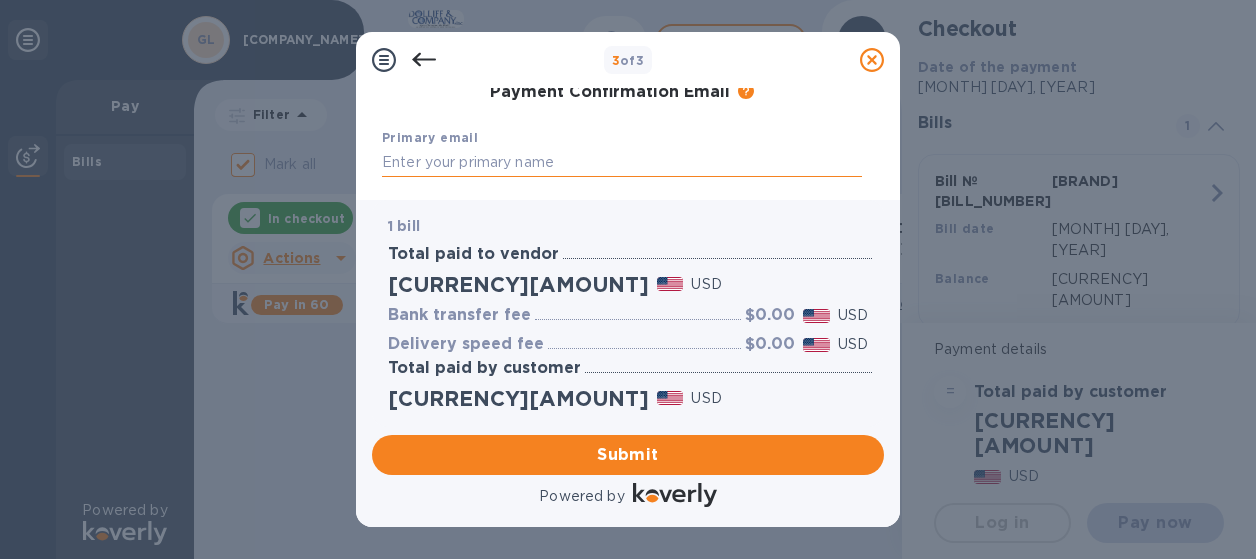click at bounding box center [622, 163] 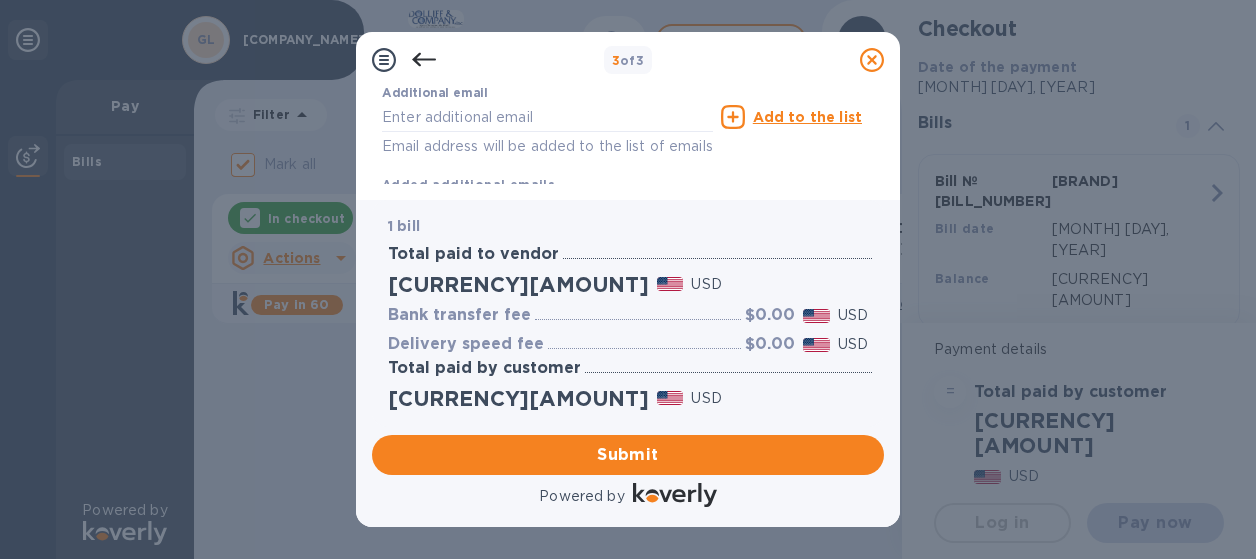 scroll, scrollTop: 466, scrollLeft: 0, axis: vertical 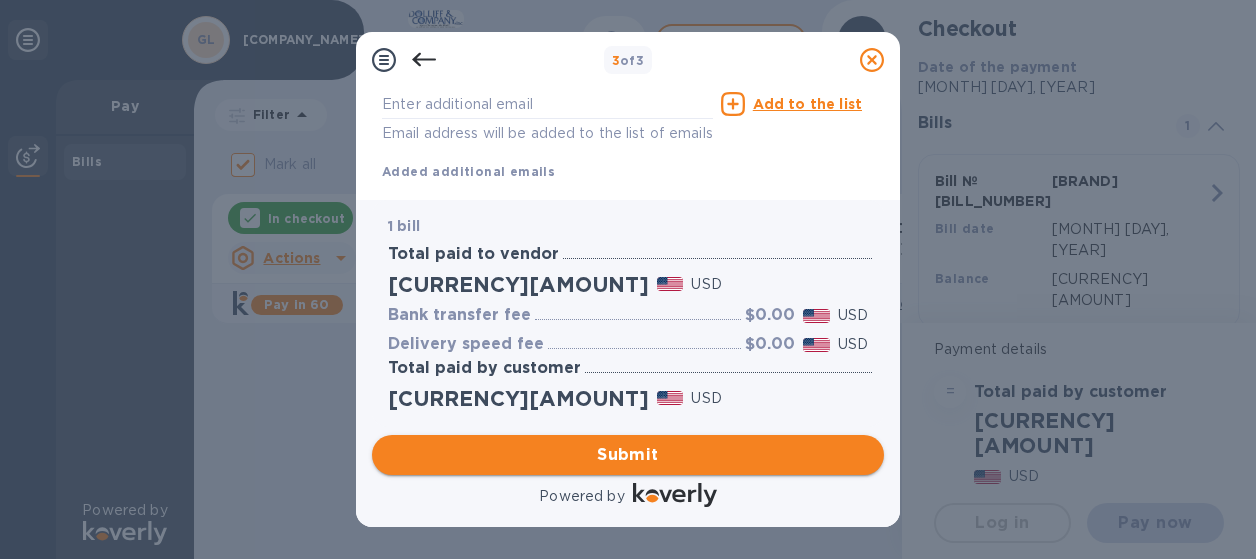 type on "[EMAIL]" 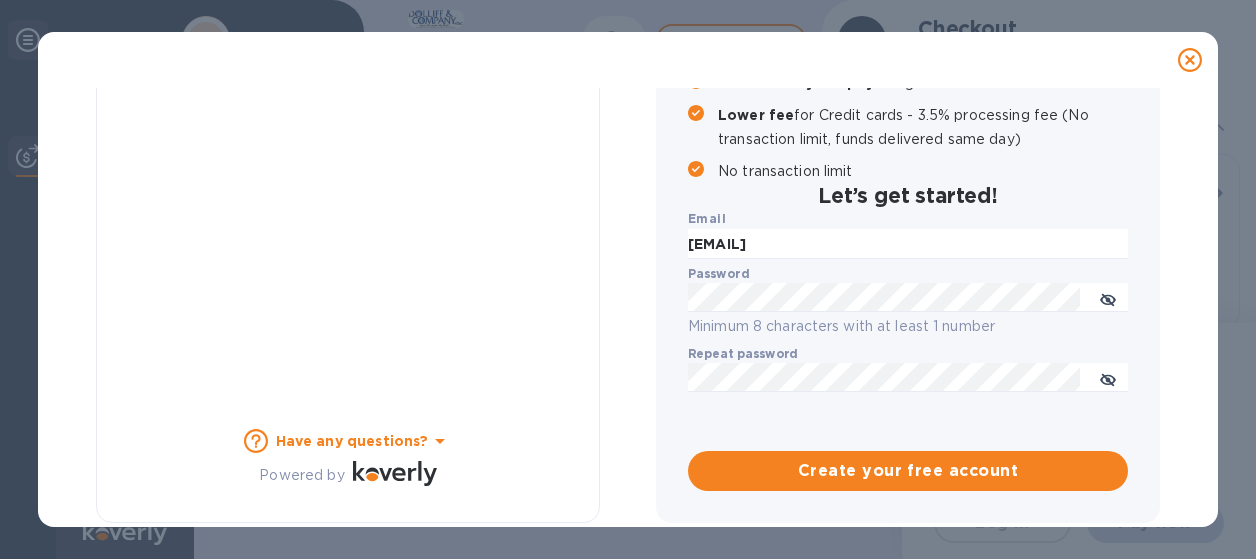 checkbox on "false" 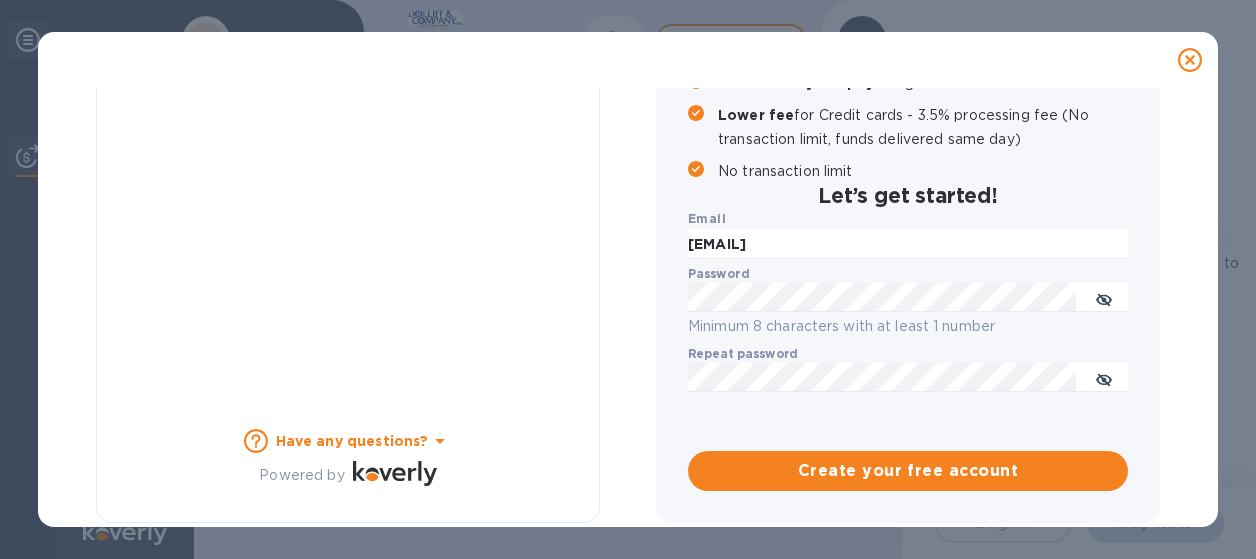 scroll, scrollTop: 360, scrollLeft: 0, axis: vertical 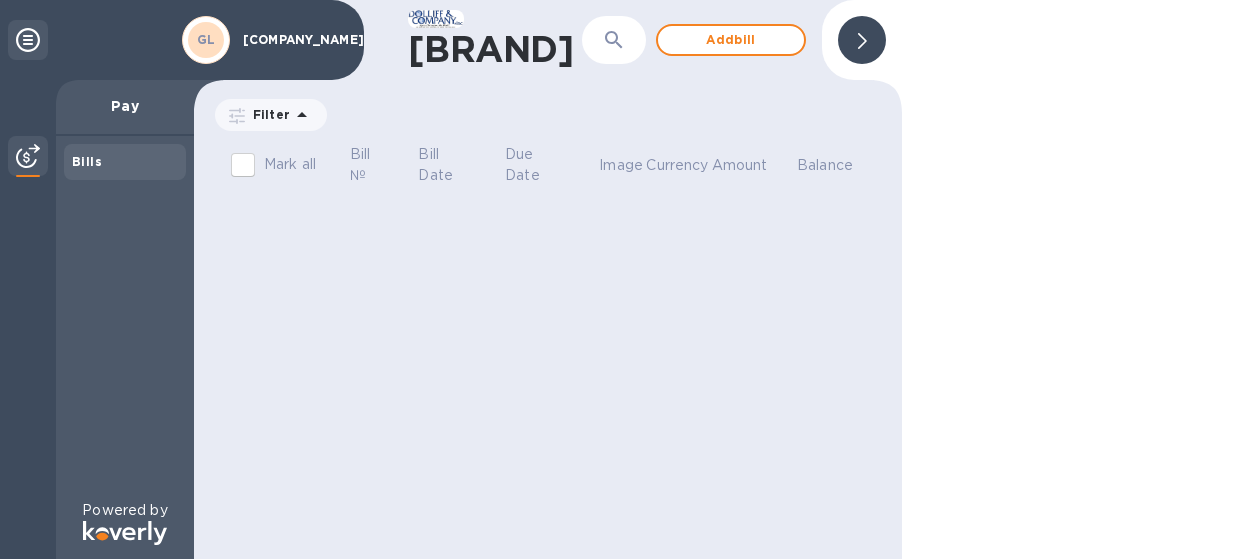 click at bounding box center [1079, 279] 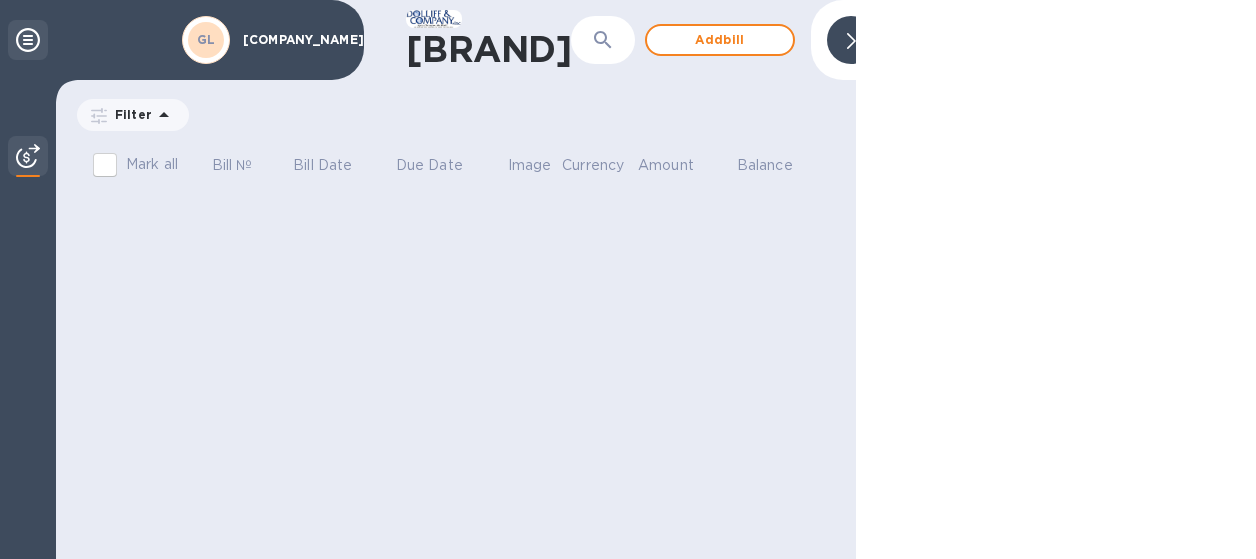 click 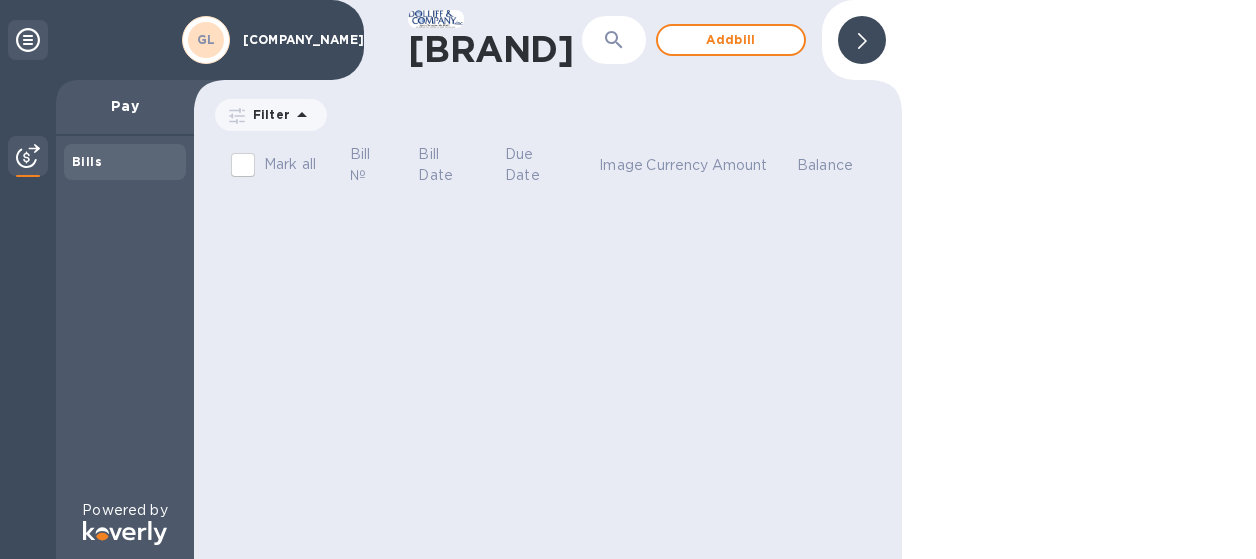 click at bounding box center (862, 40) 